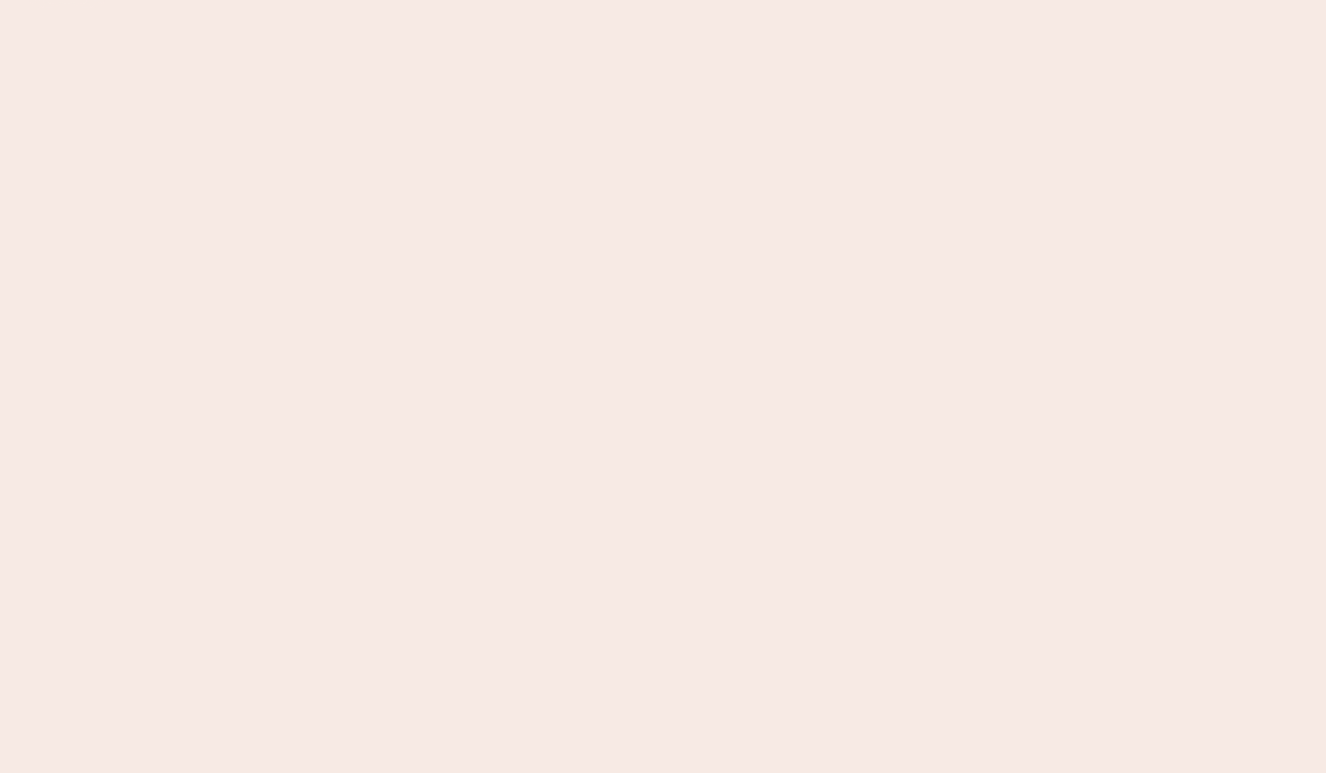 scroll, scrollTop: 0, scrollLeft: 0, axis: both 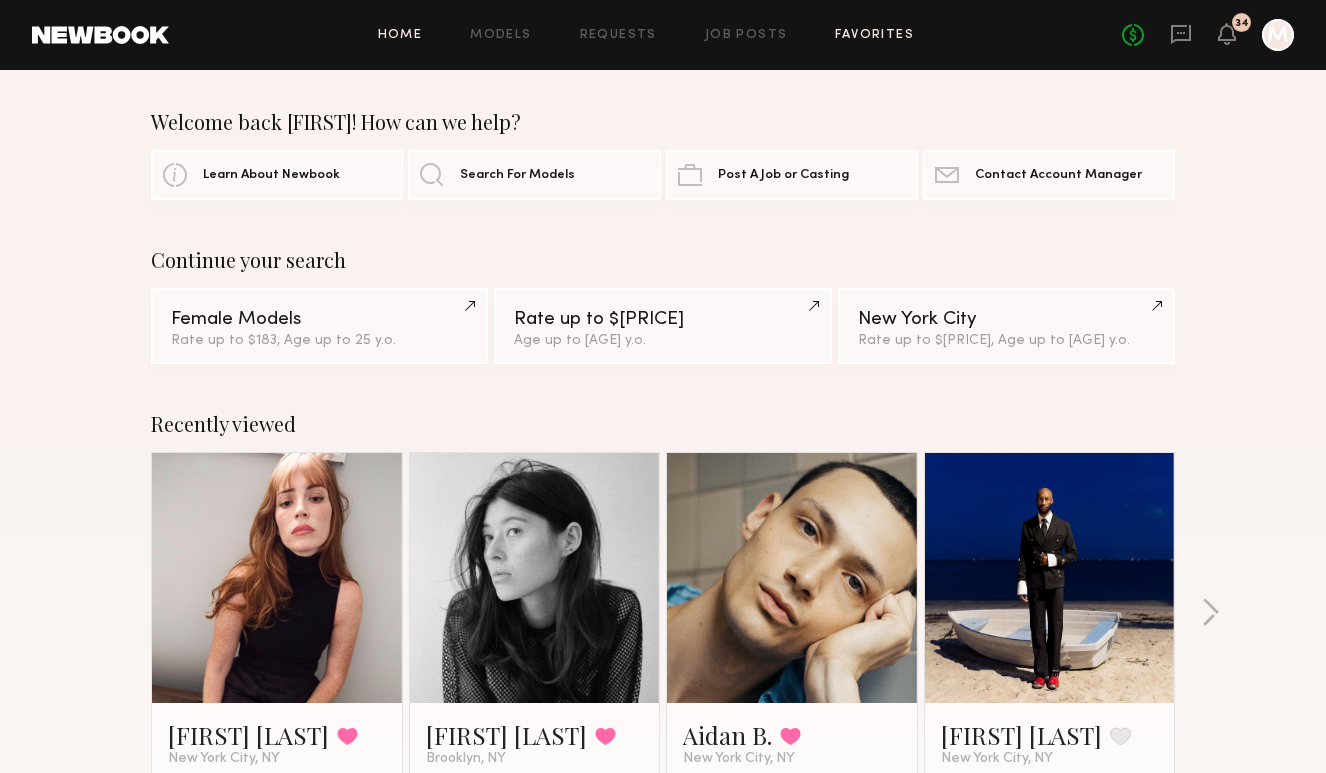 click on "Favorites" 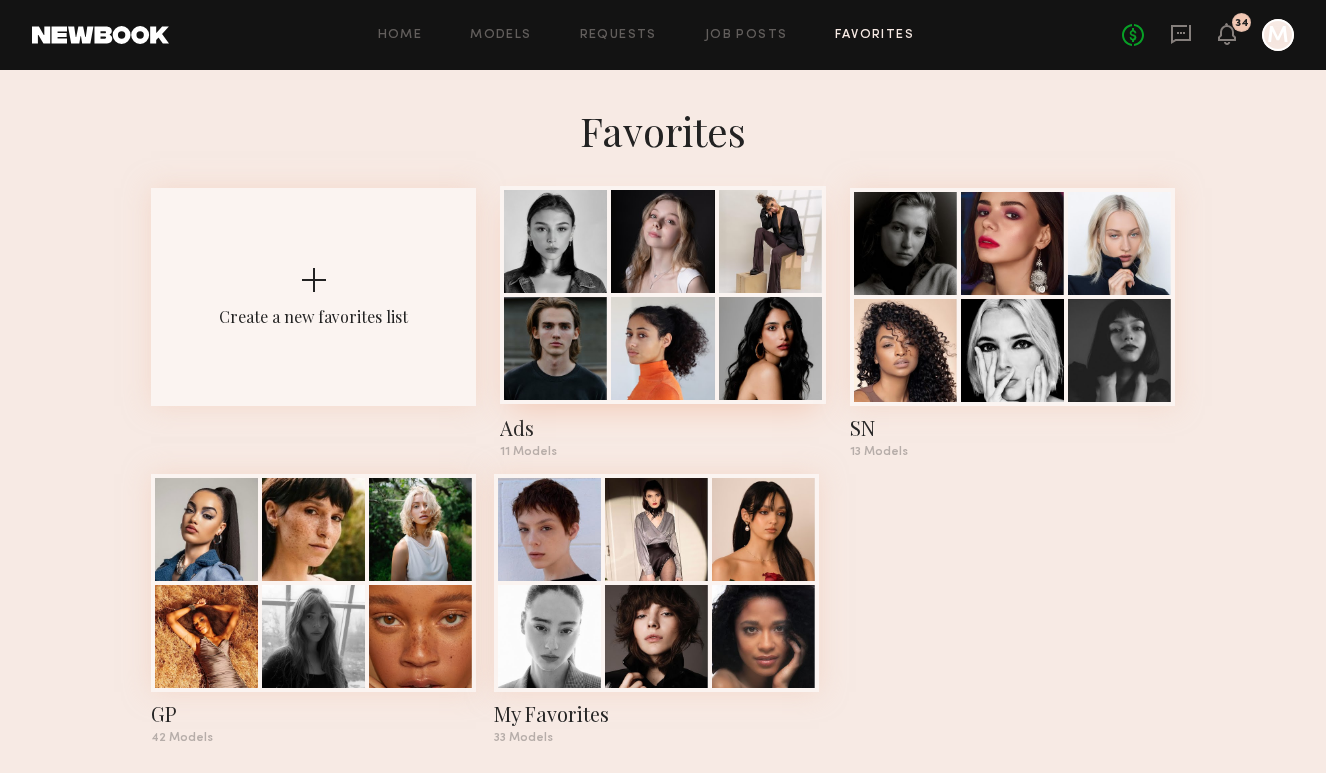 click 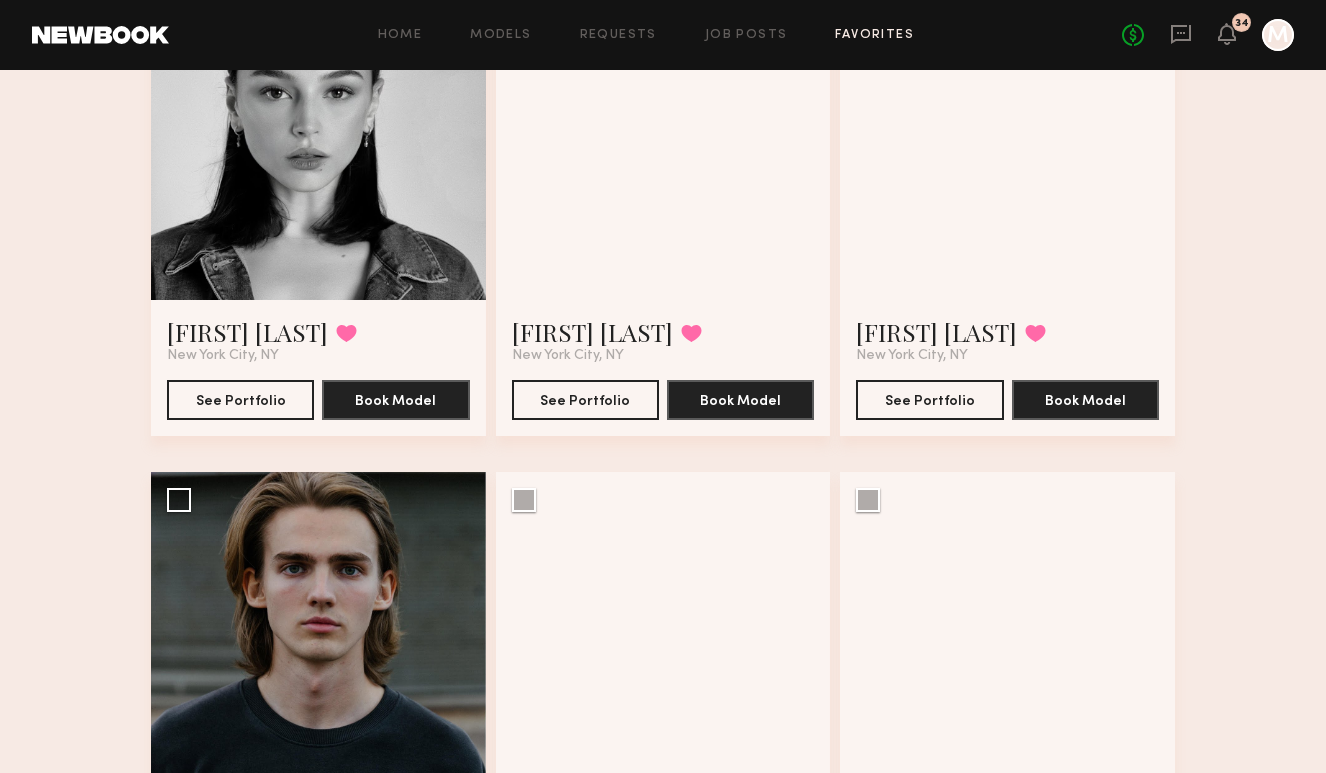 scroll, scrollTop: 0, scrollLeft: 0, axis: both 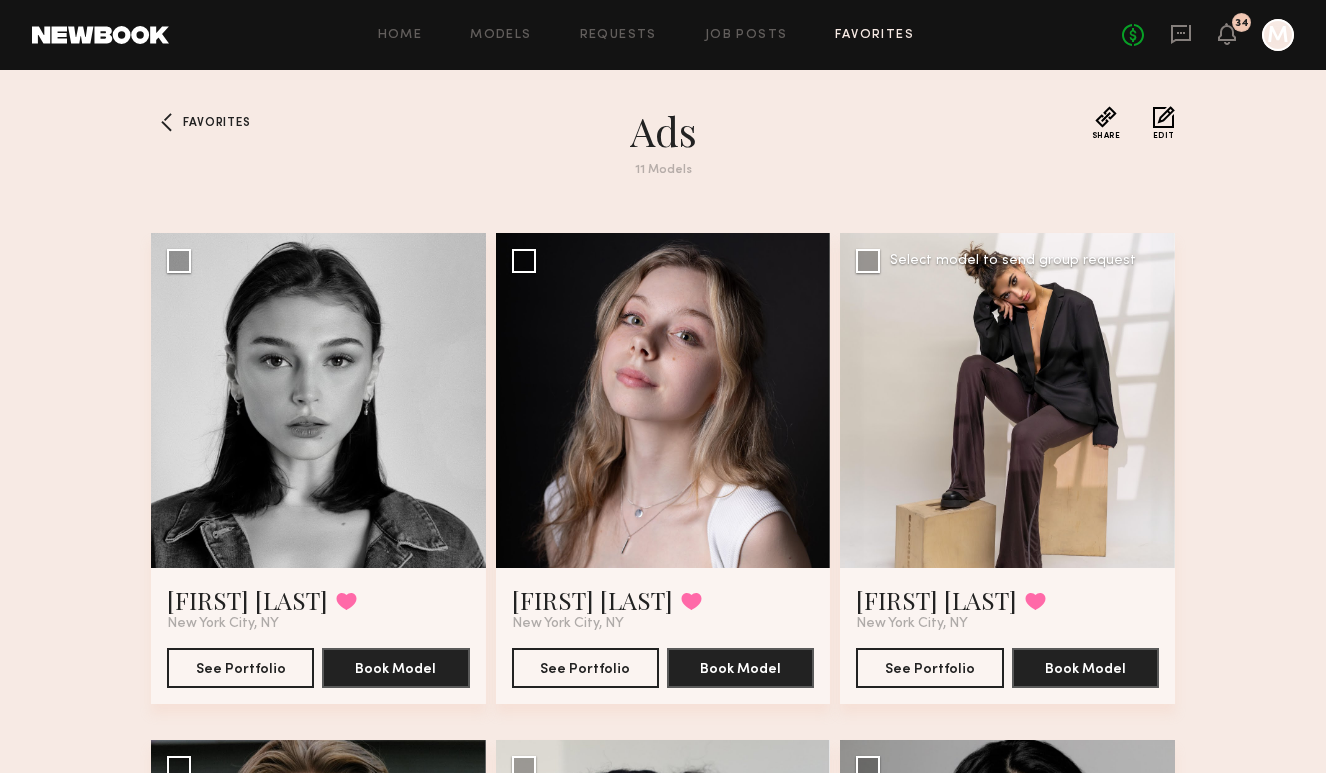 click 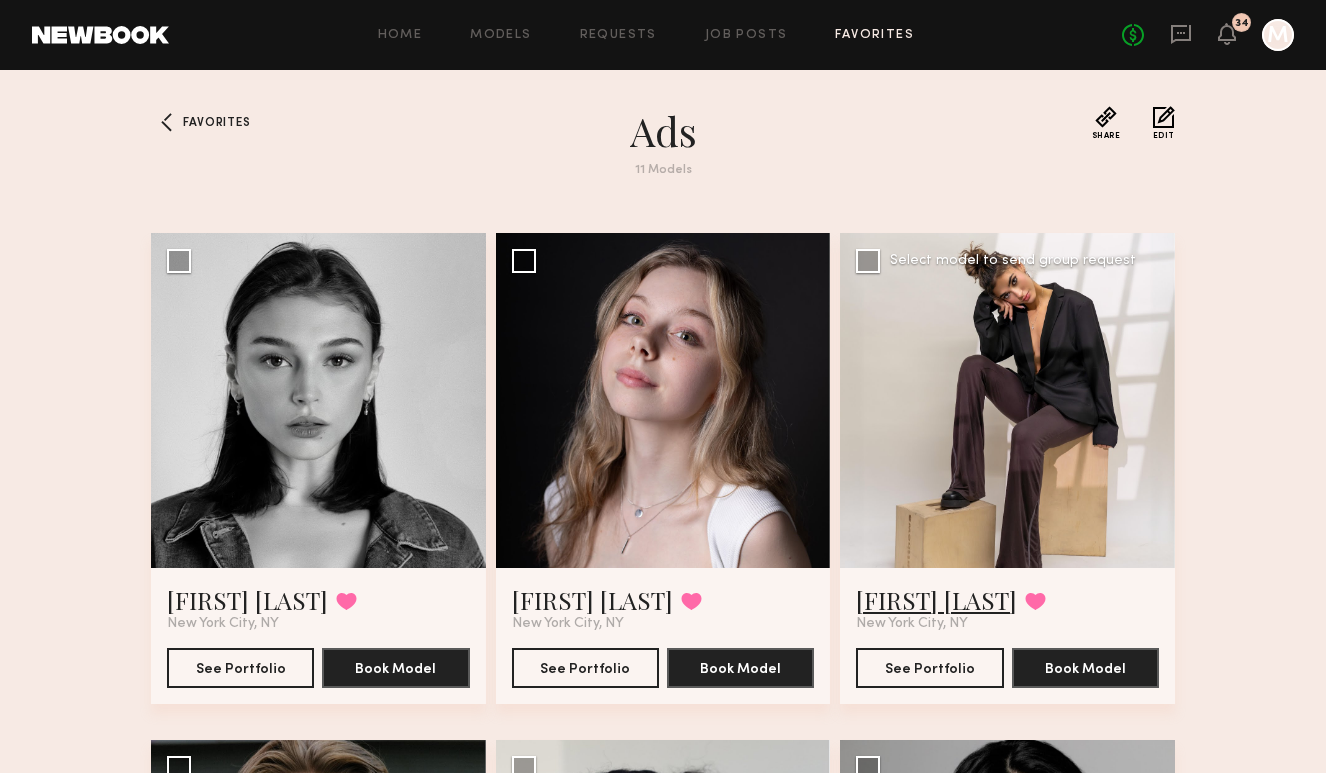 click on "Natalya A." 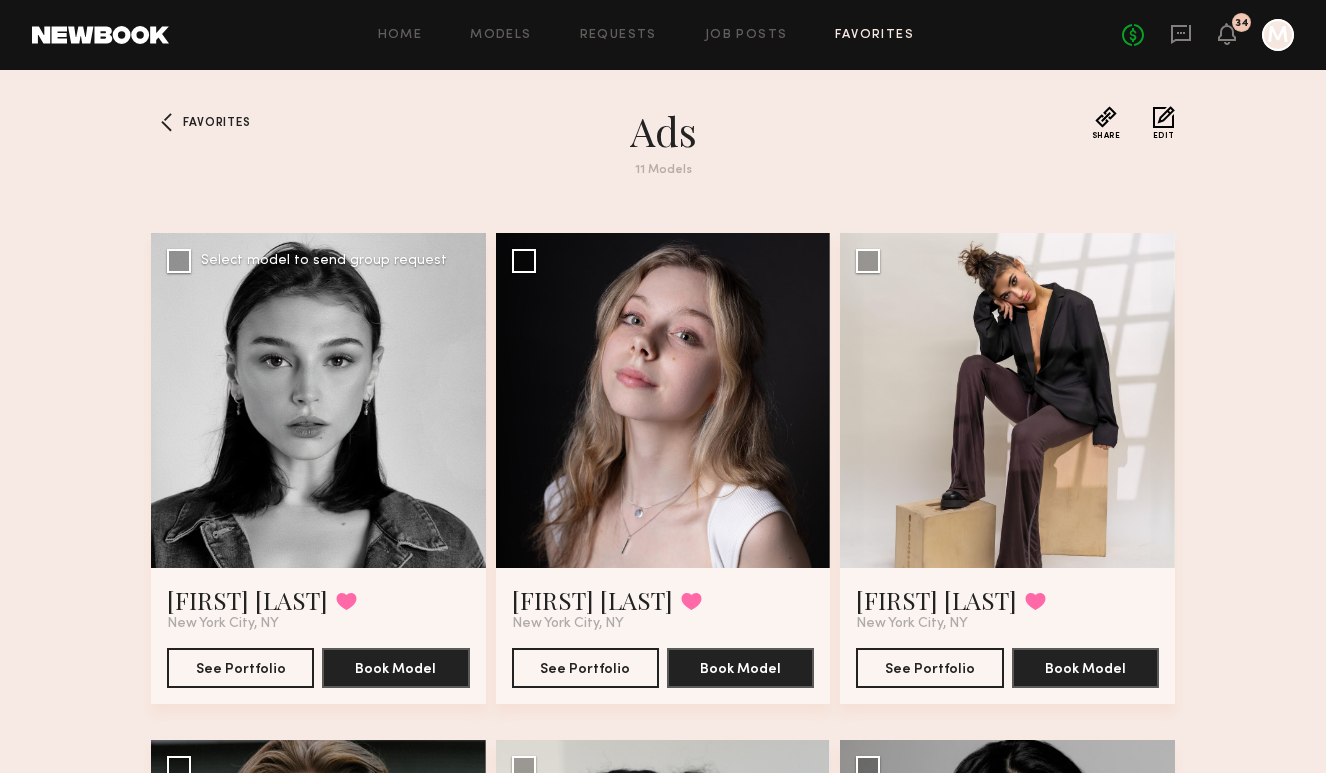 click 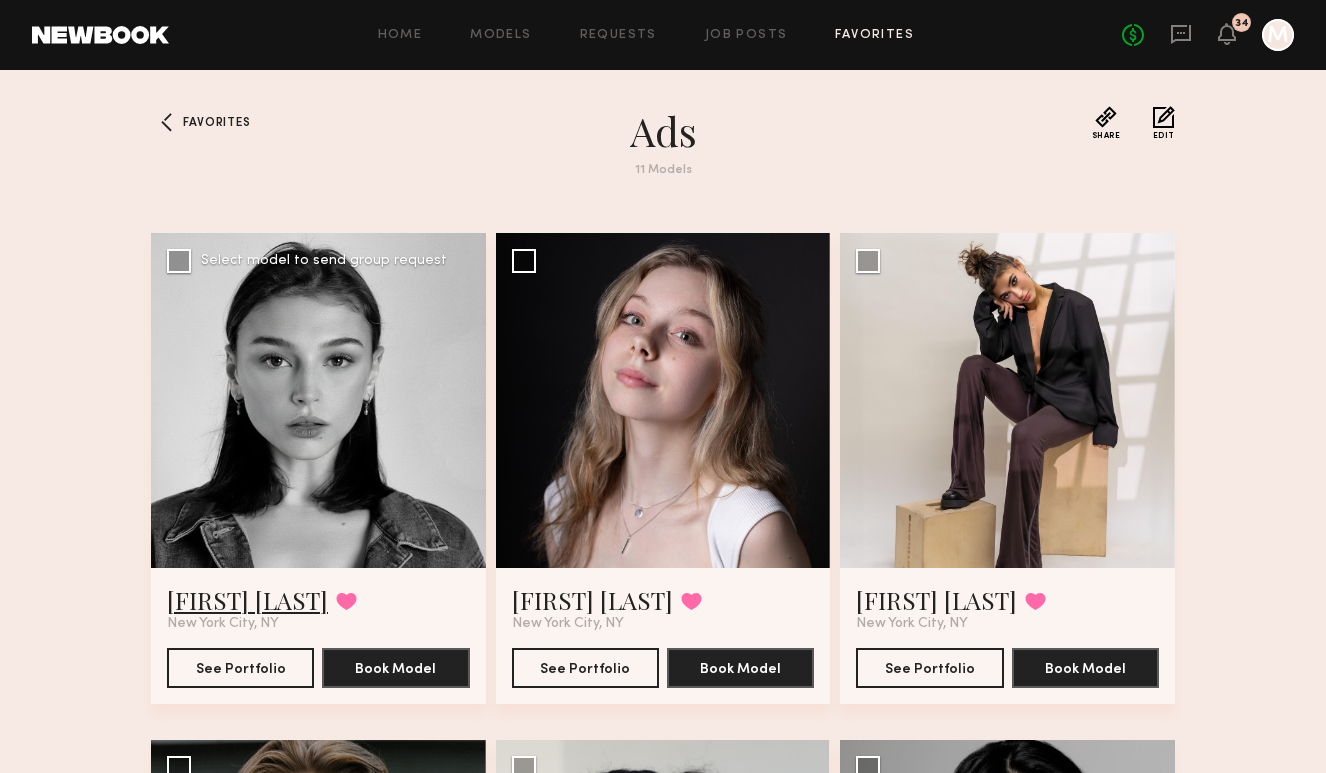 click on "Rachel F." 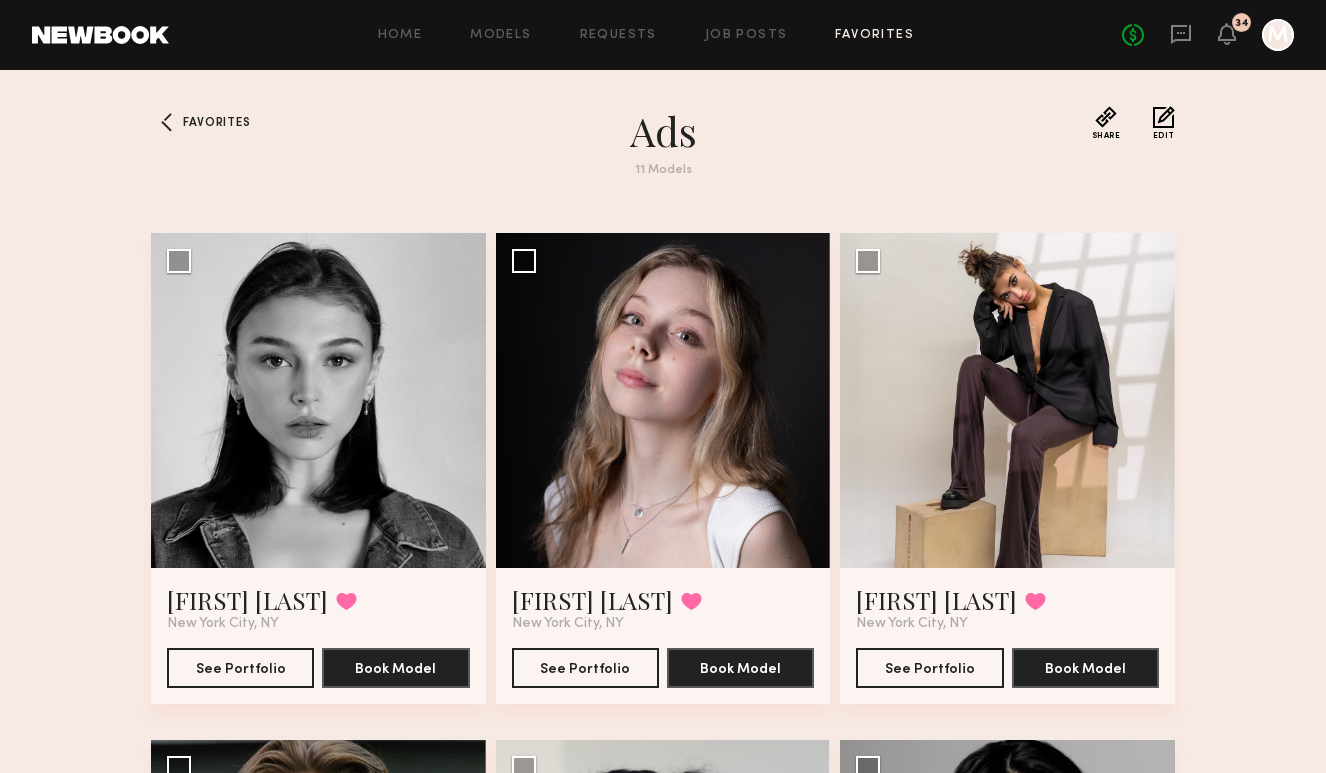 click on "Favorites" 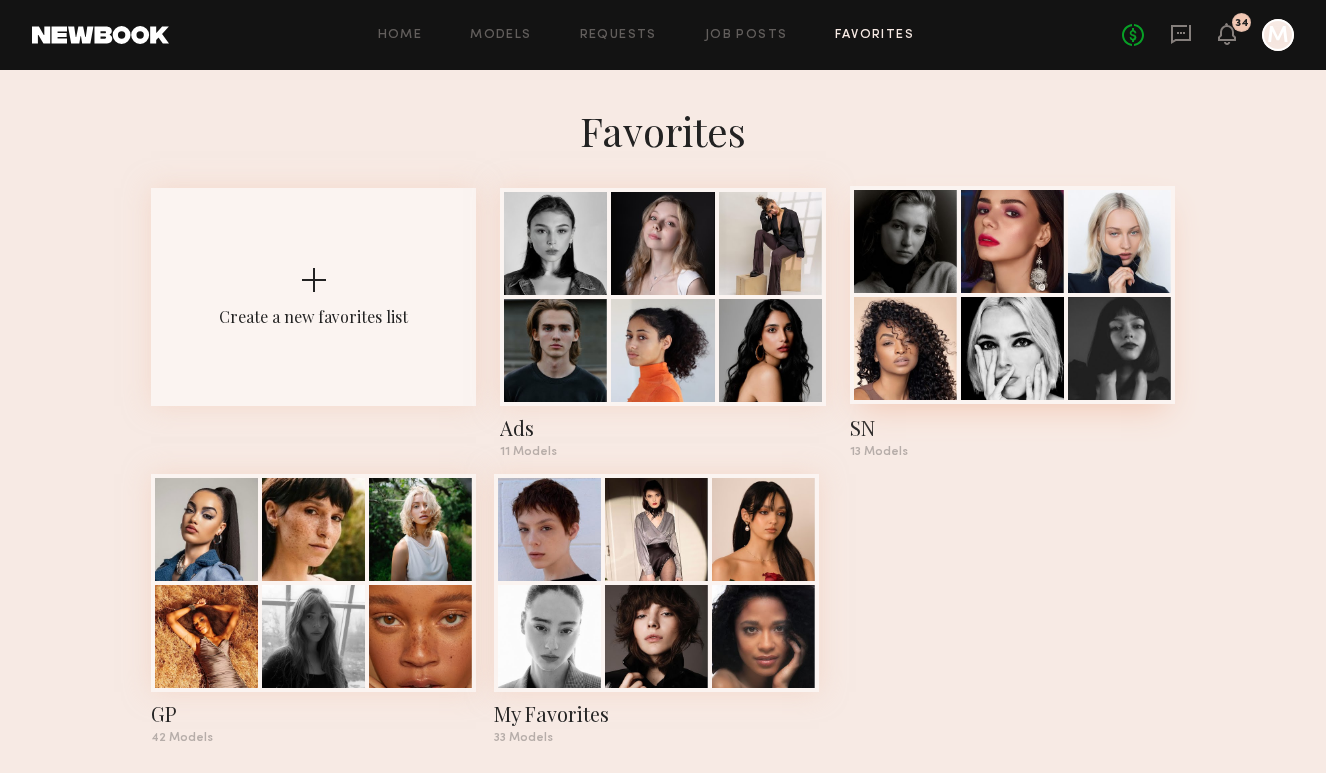 click 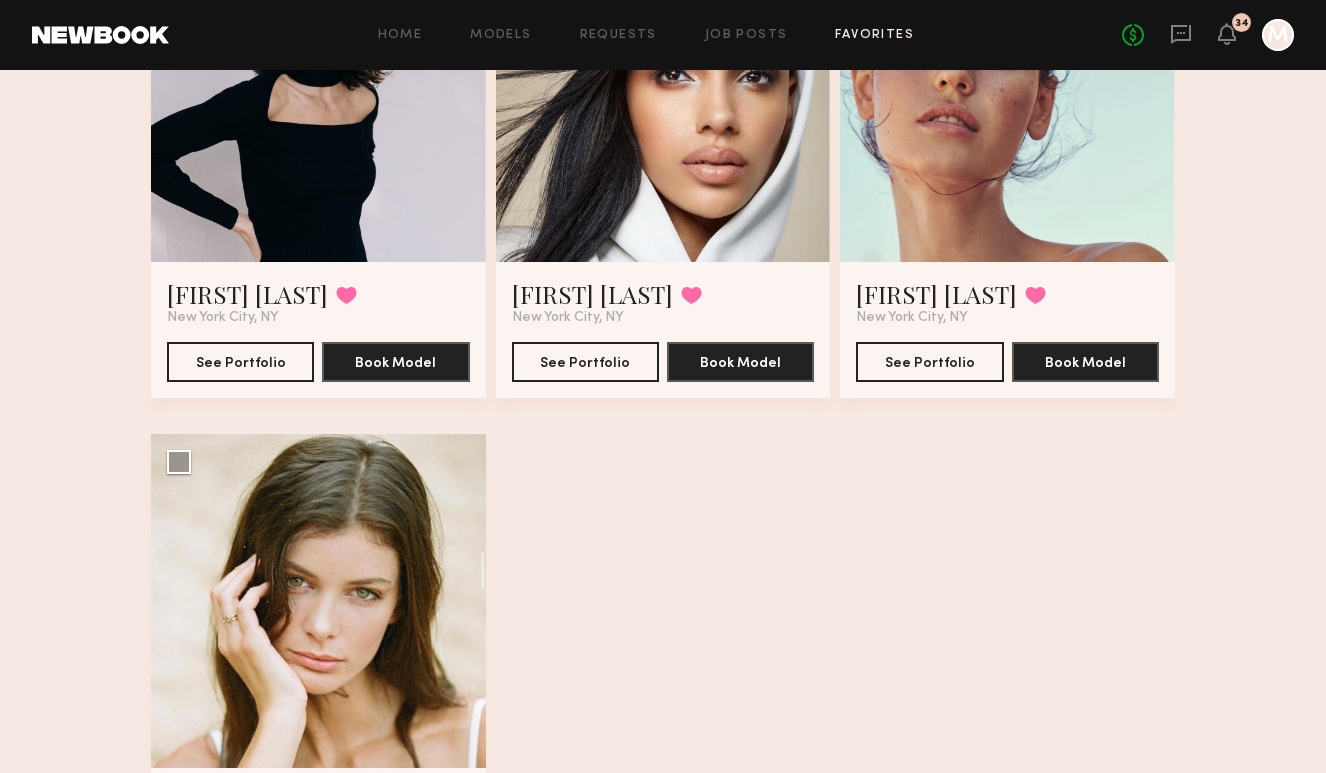 scroll, scrollTop: 1829, scrollLeft: 0, axis: vertical 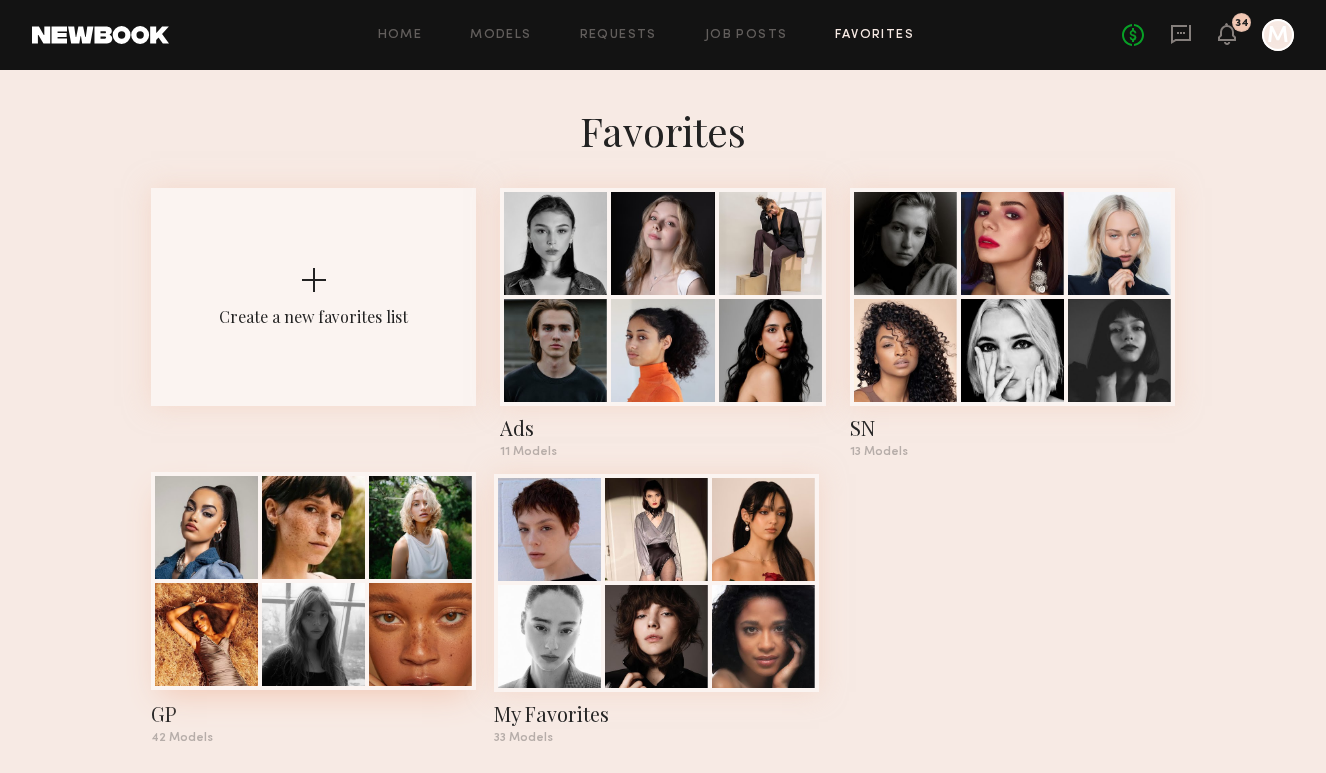 click 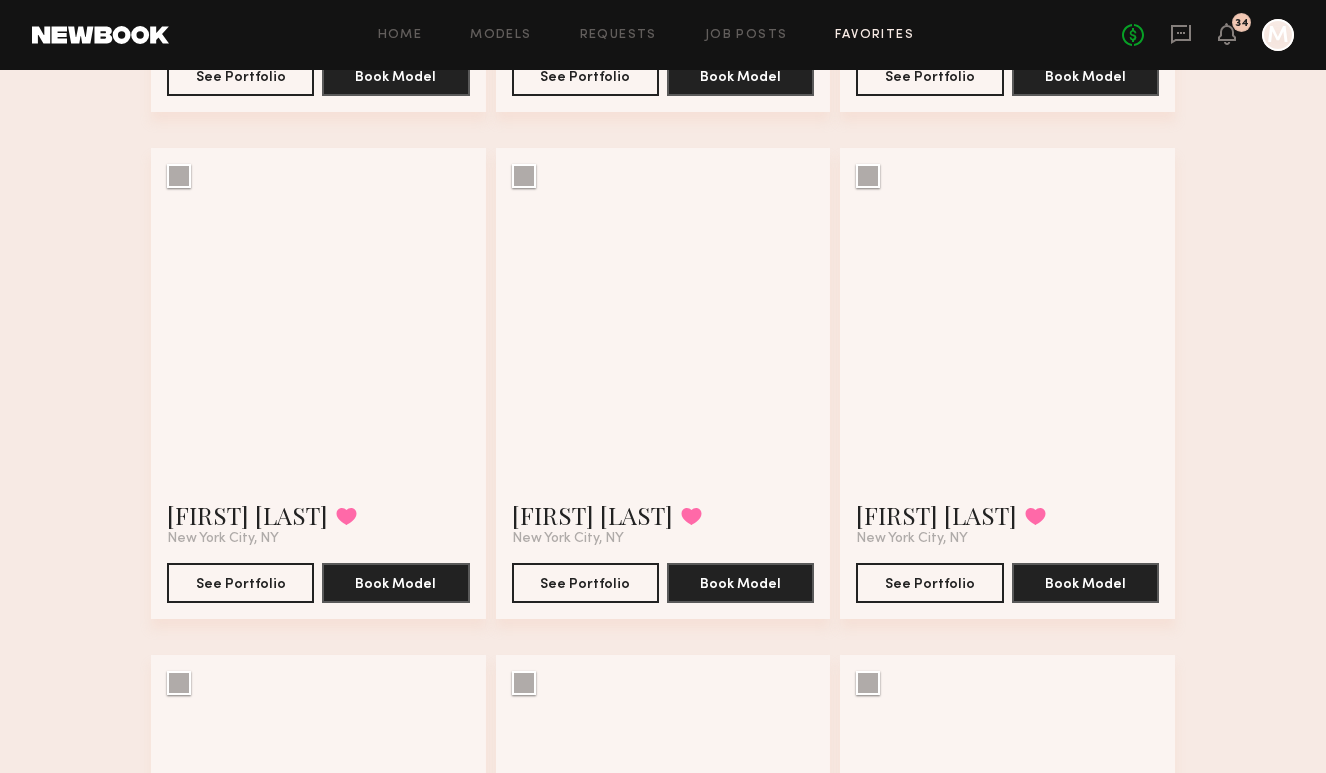 scroll, scrollTop: 1629, scrollLeft: 0, axis: vertical 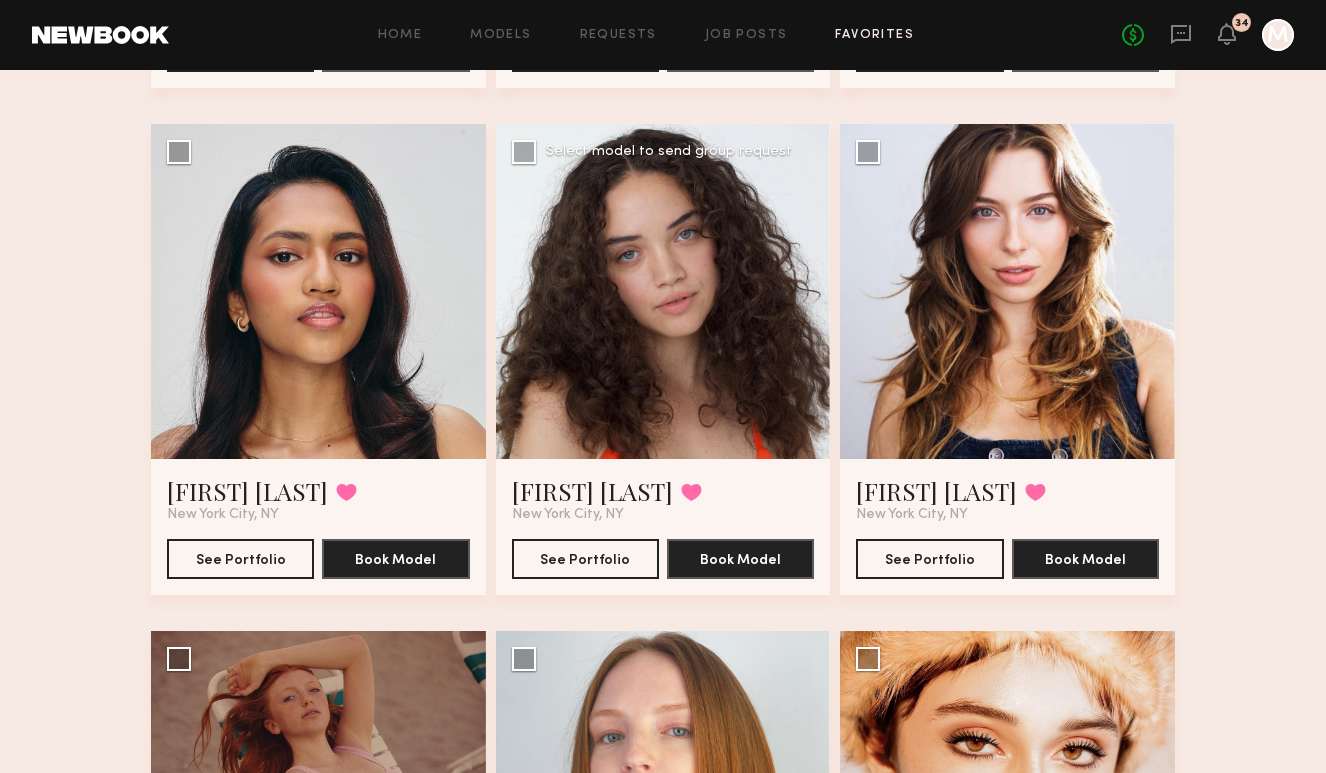 click 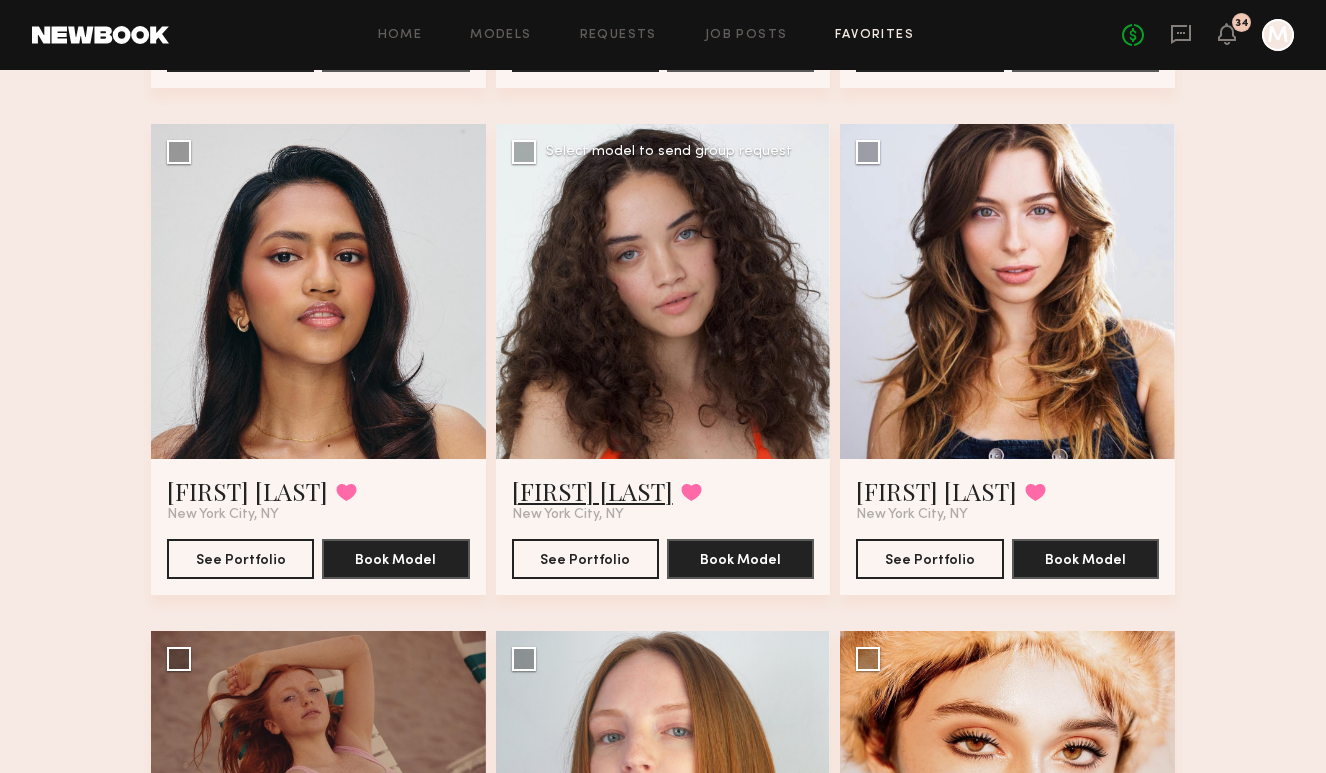 click on "Kaitlyn J." 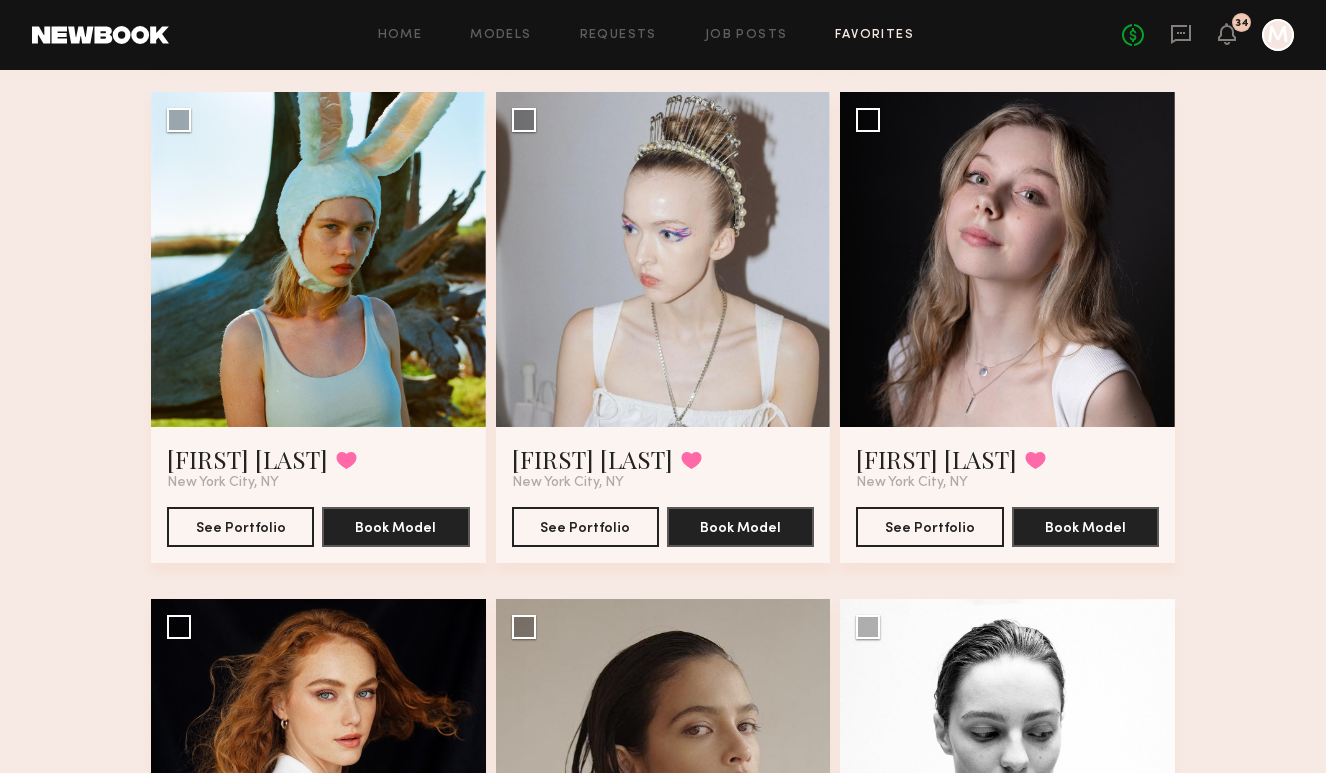 scroll, scrollTop: 5720, scrollLeft: 0, axis: vertical 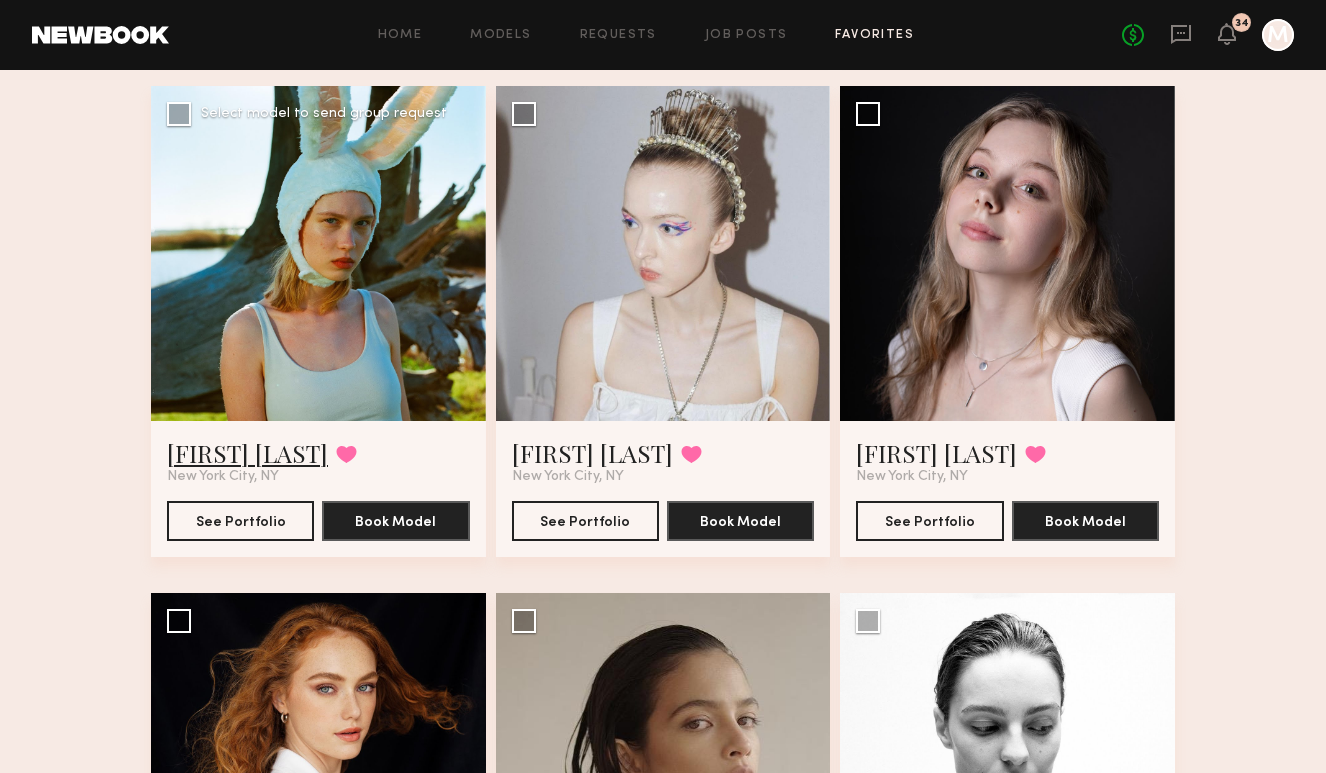 click on "Meg F." 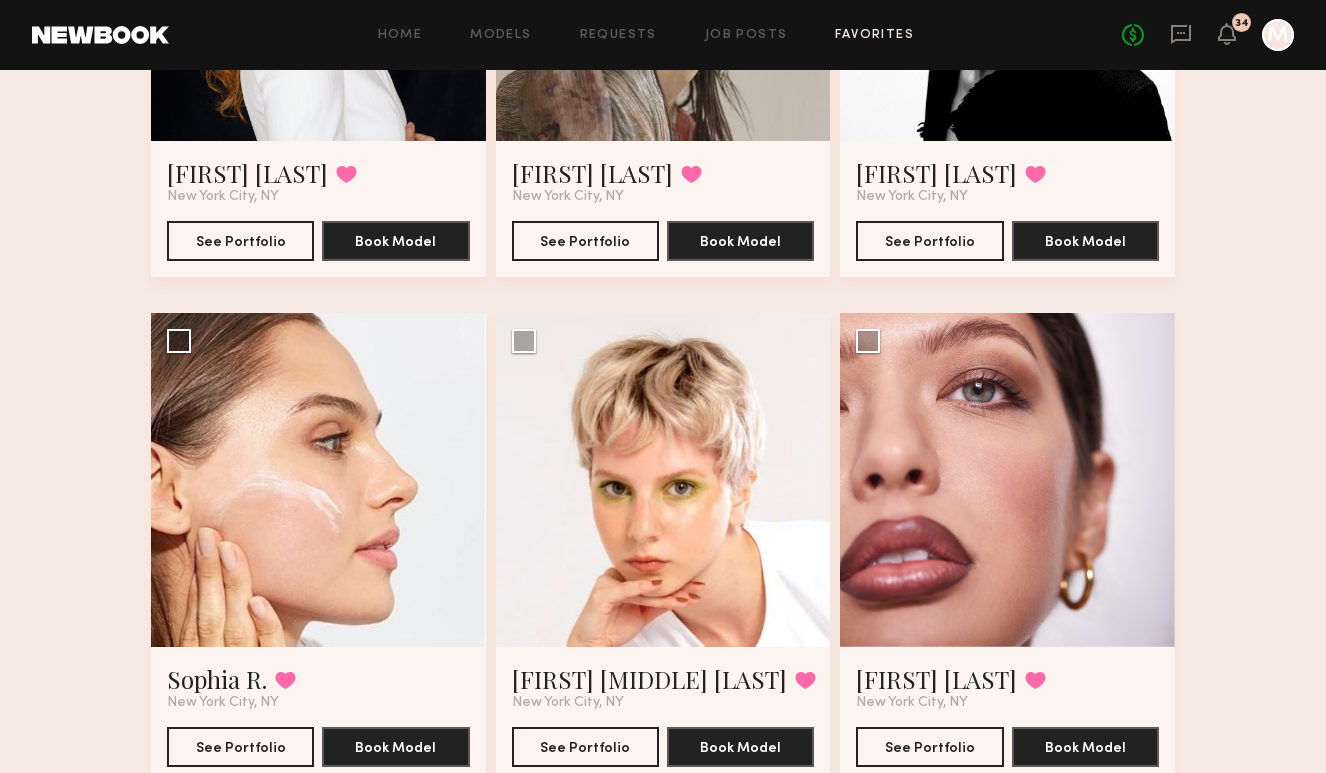 scroll, scrollTop: 6584, scrollLeft: 0, axis: vertical 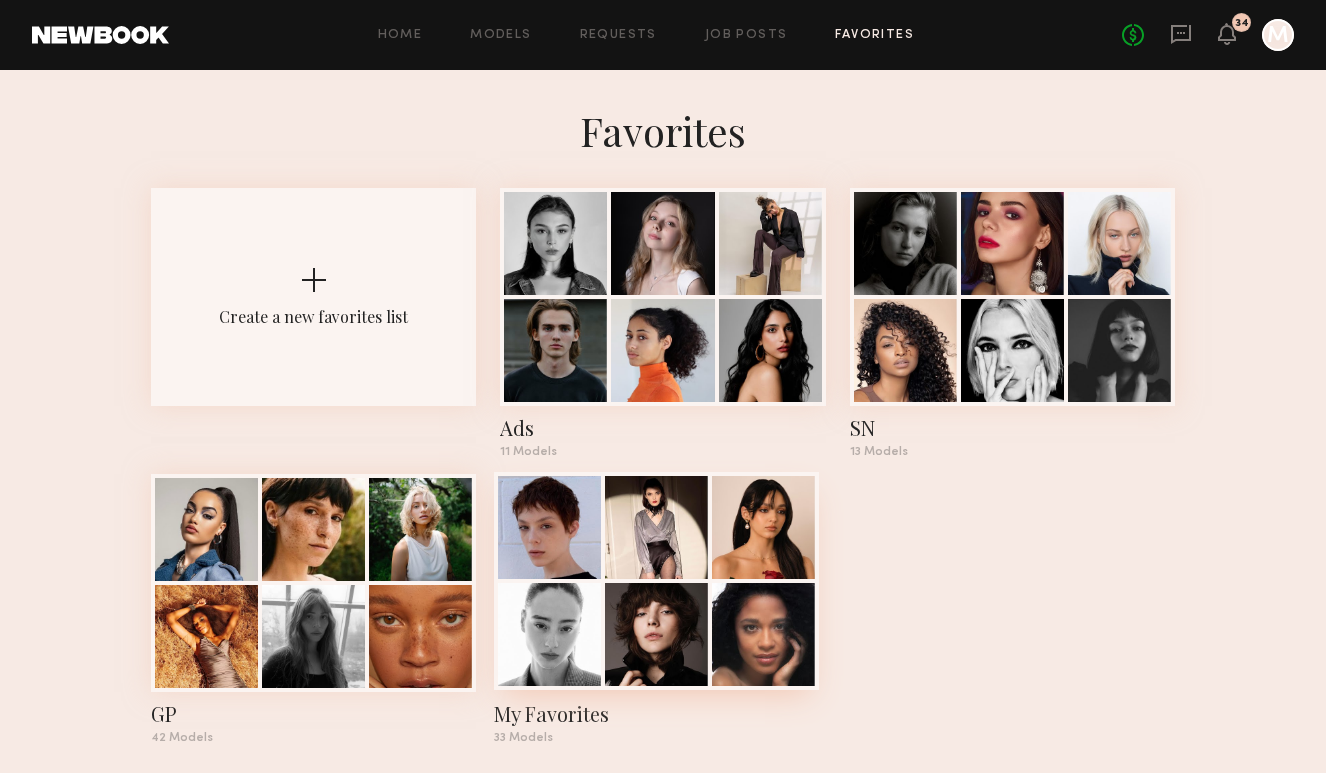 click 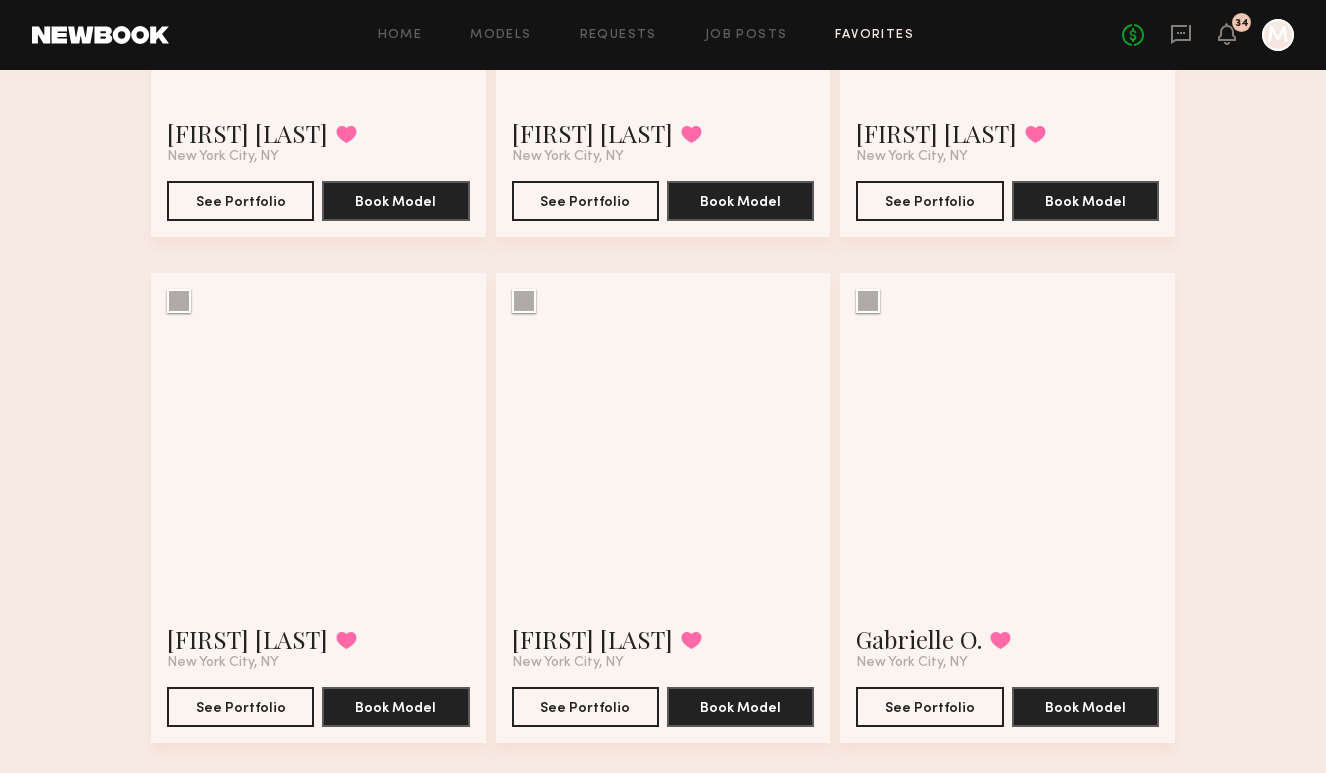 scroll, scrollTop: 3401, scrollLeft: 0, axis: vertical 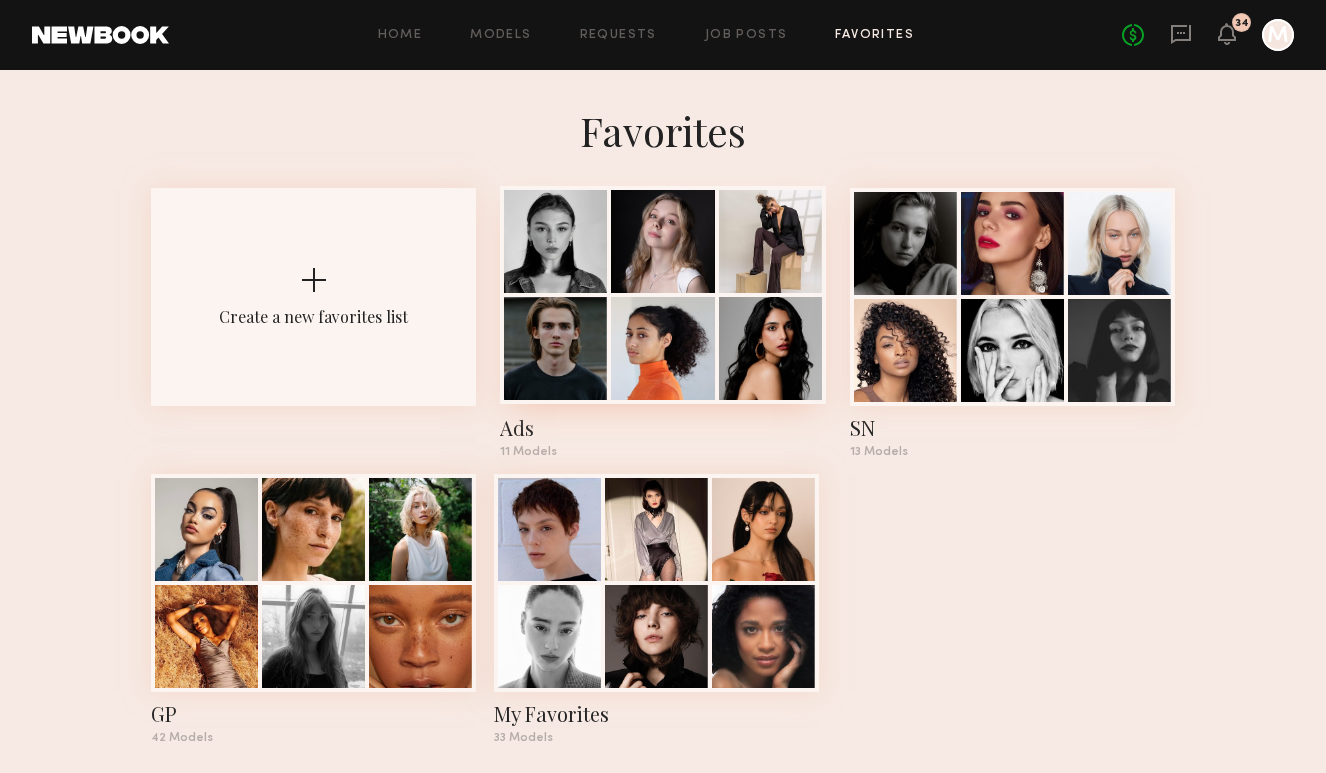 click 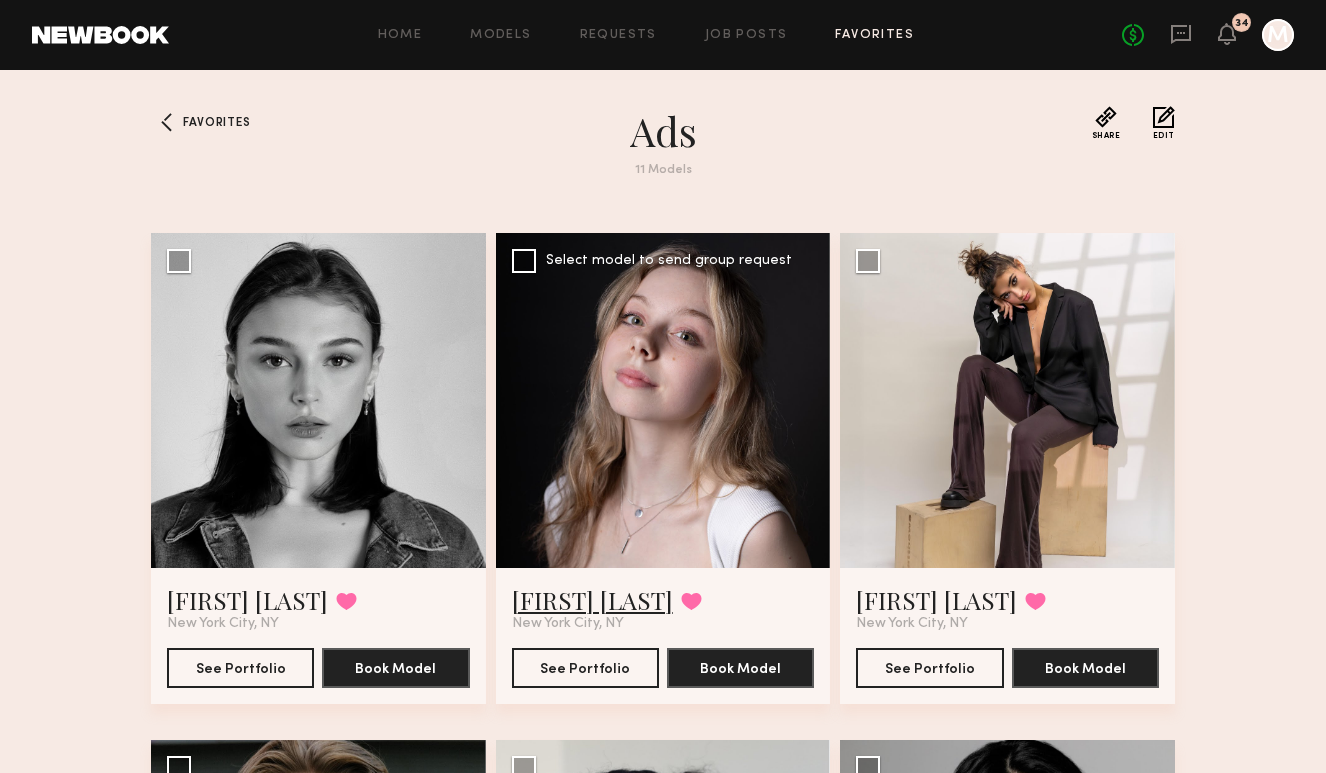 click on "Autumn I." 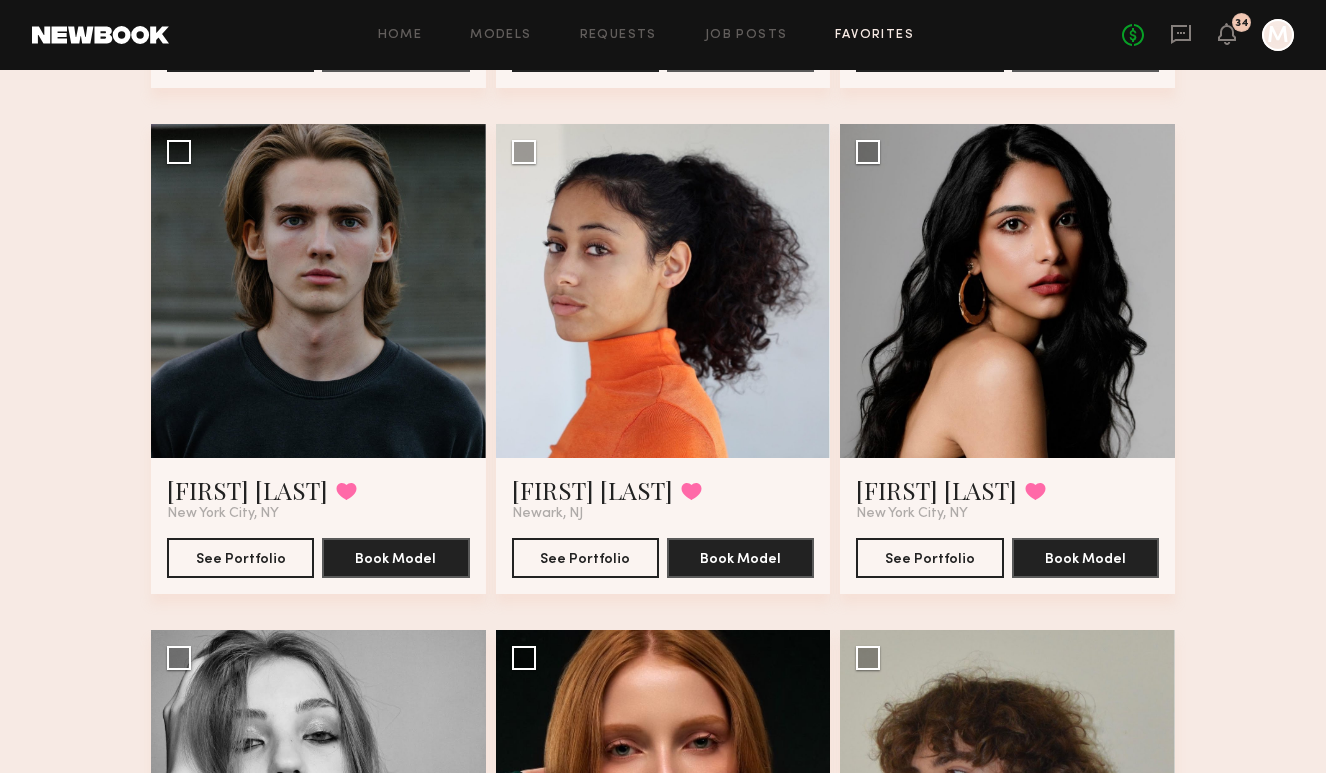 scroll, scrollTop: 619, scrollLeft: 0, axis: vertical 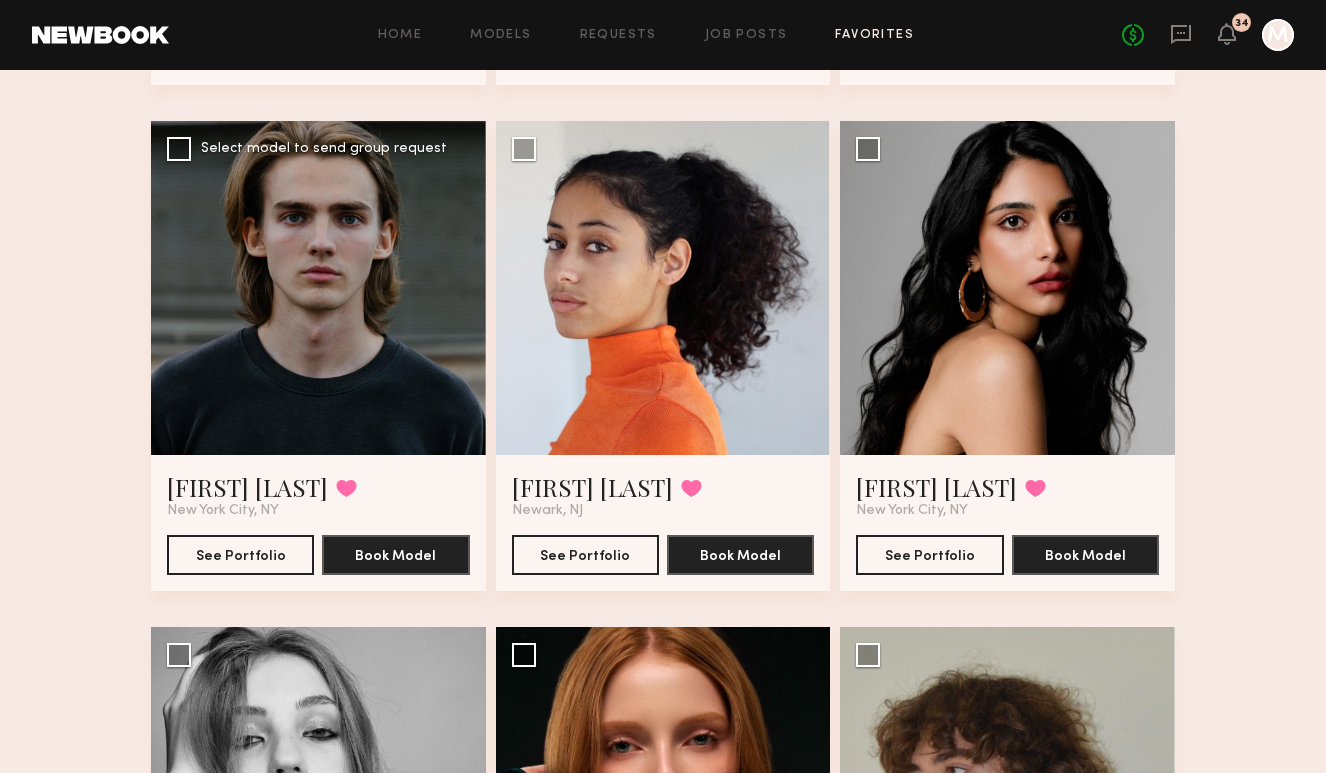 click 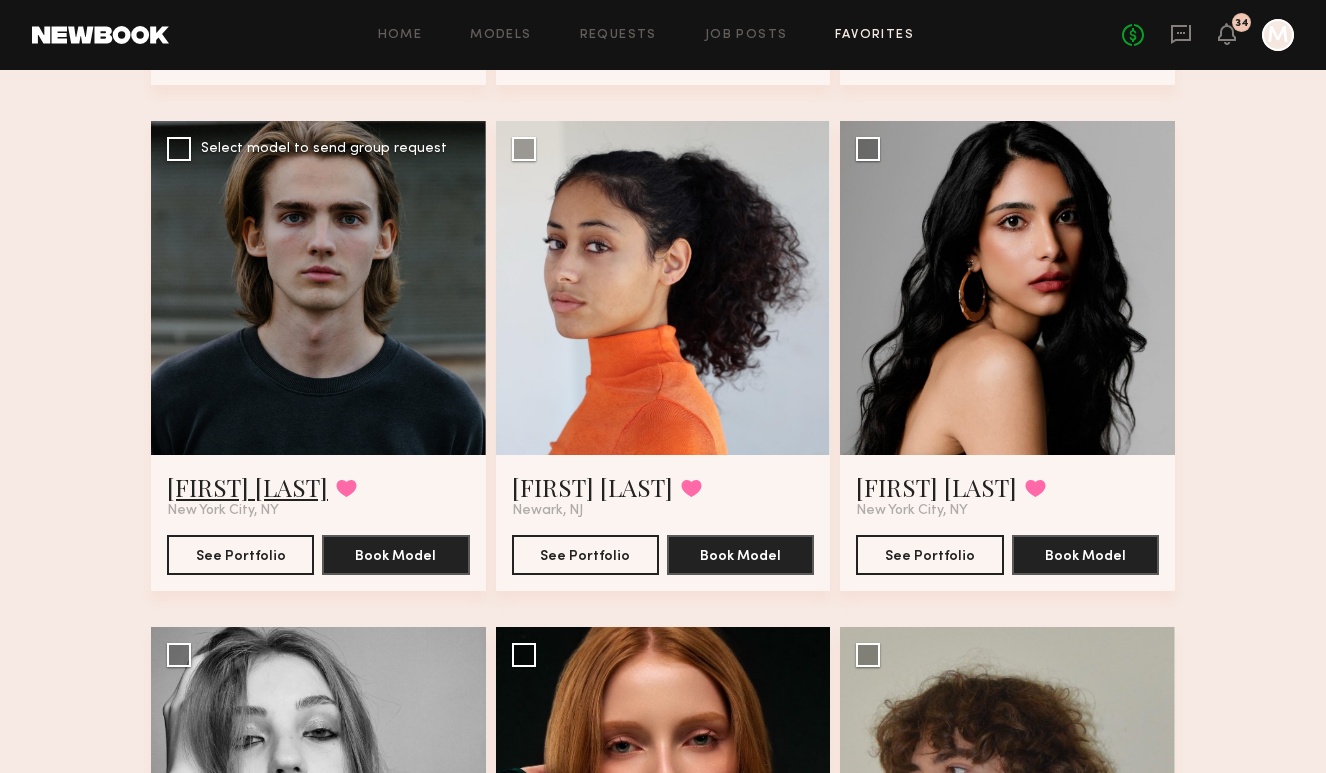 click on "Maxim F." 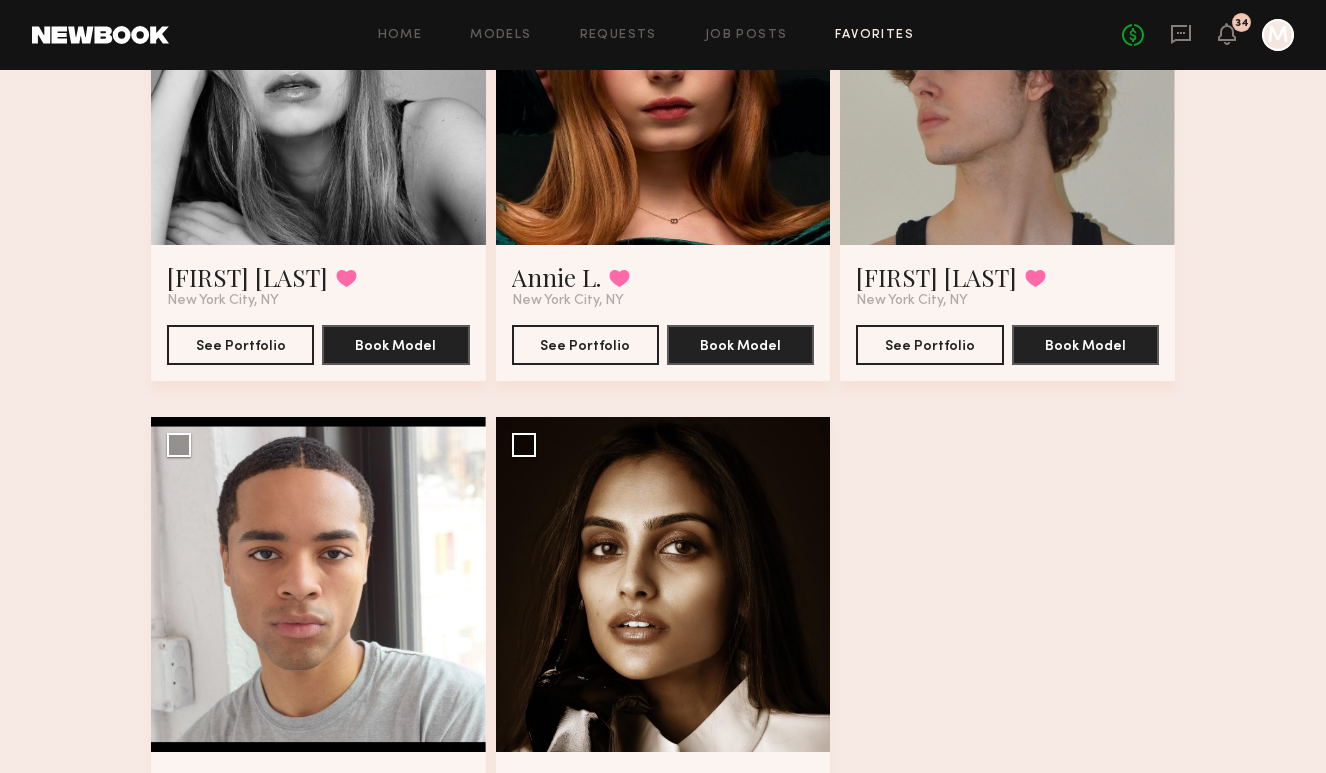 scroll, scrollTop: 1345, scrollLeft: 0, axis: vertical 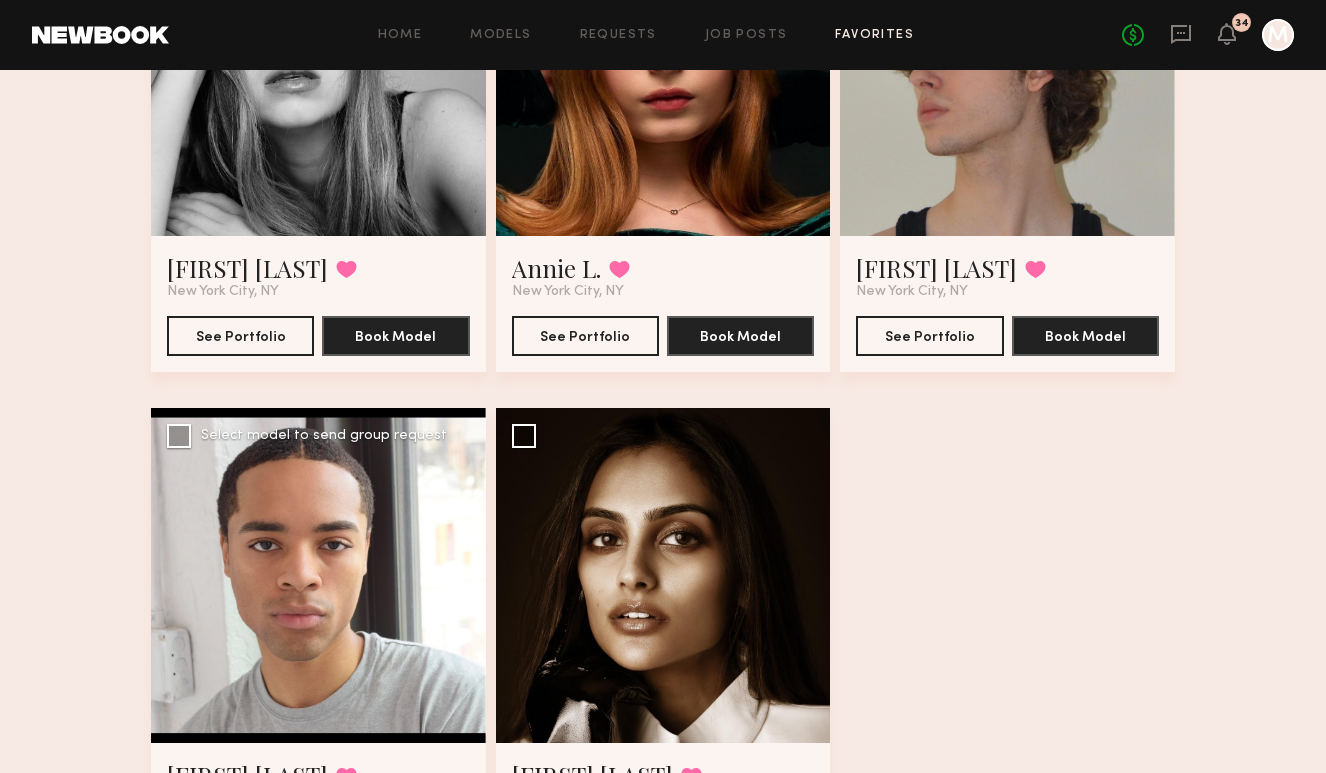 click 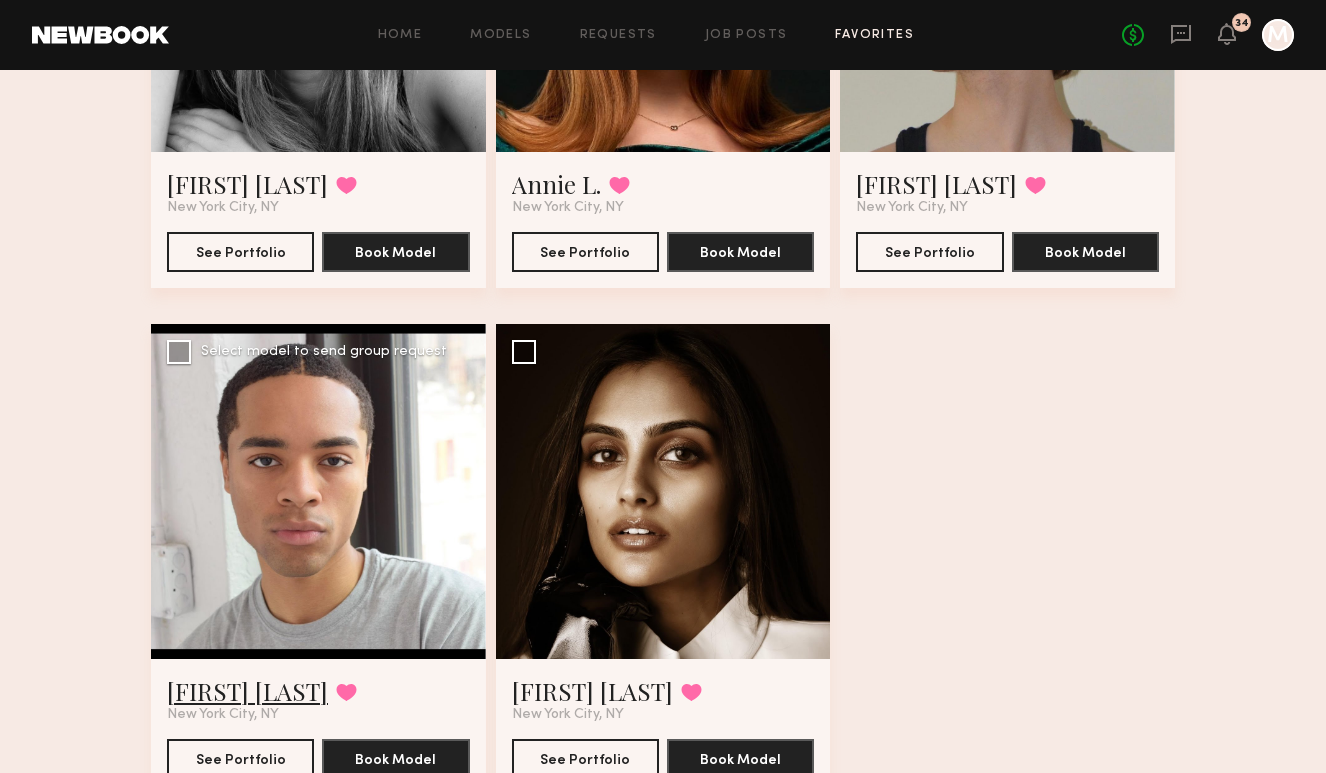 click on "Tahzee’ R." 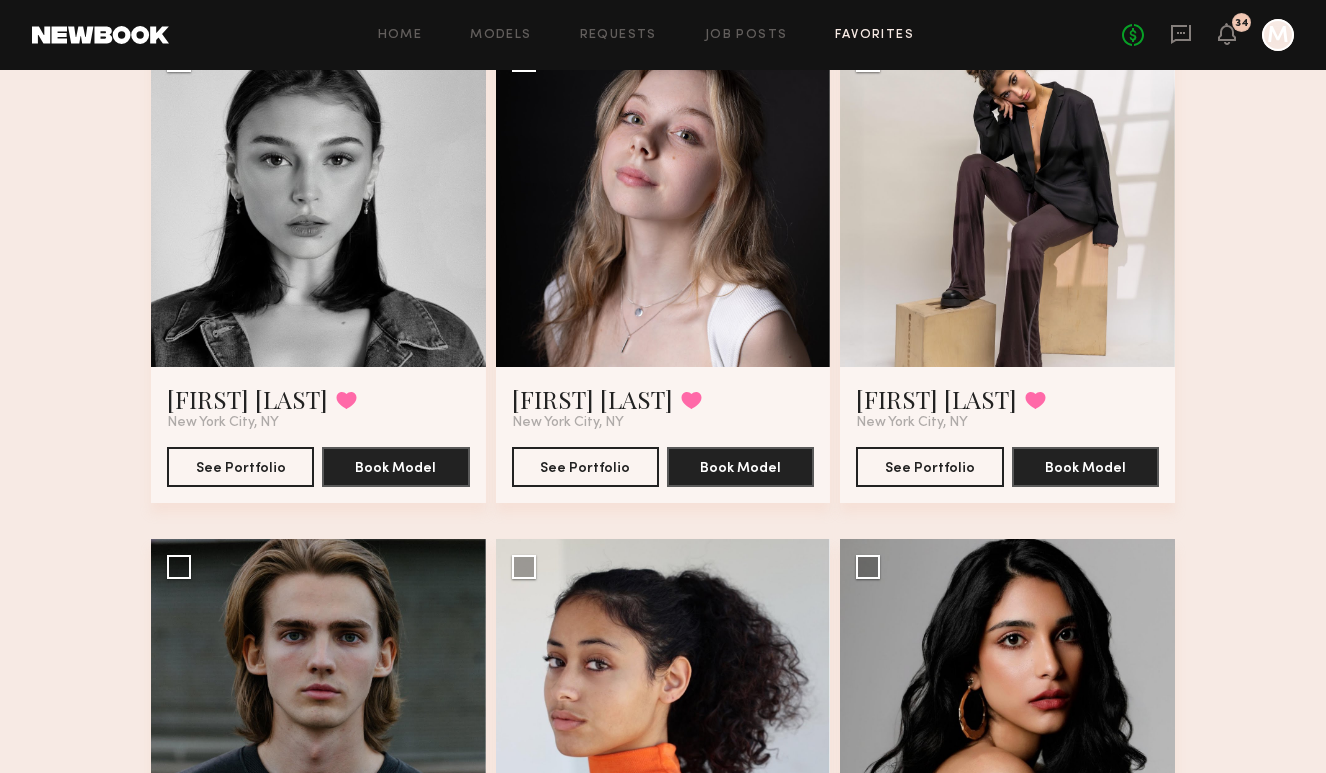 scroll, scrollTop: 0, scrollLeft: 0, axis: both 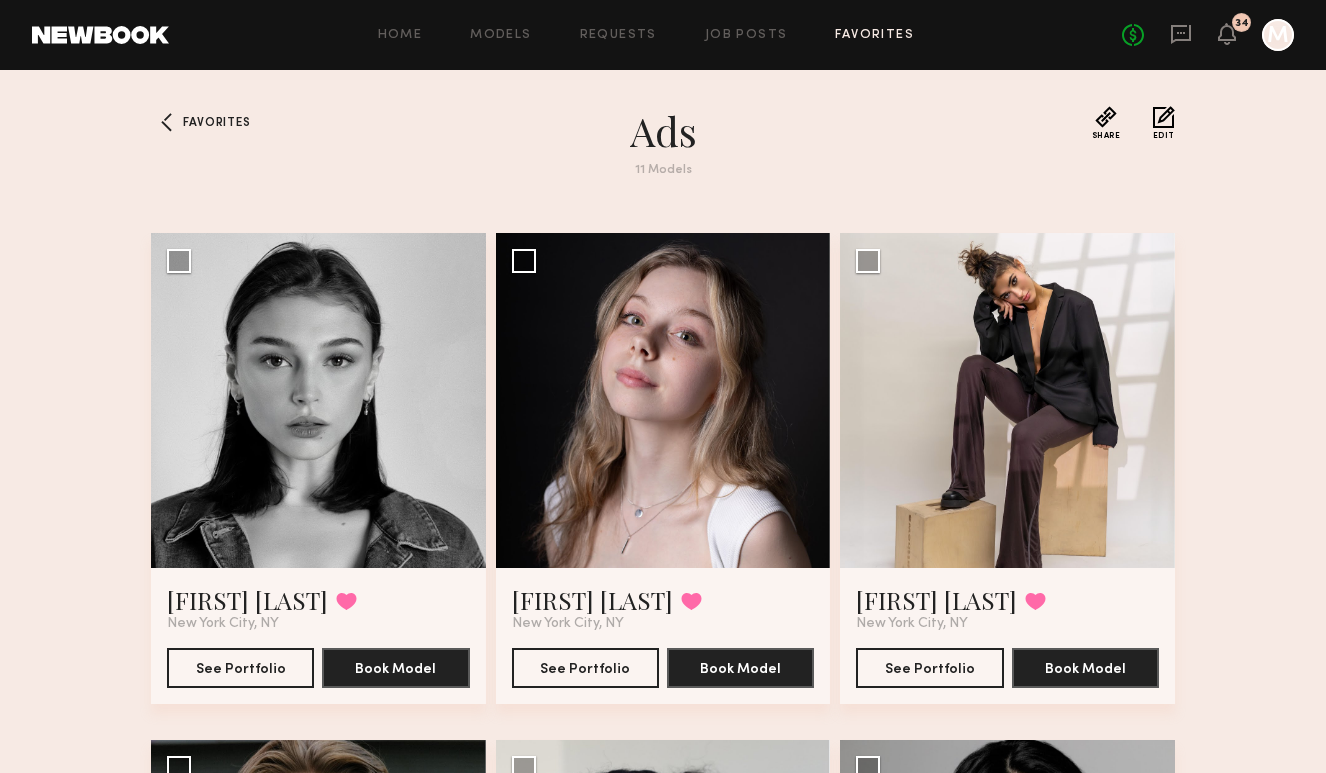 click on "Home Models Requests Job Posts Favorites Sign Out No fees up to $5,000 34 M" 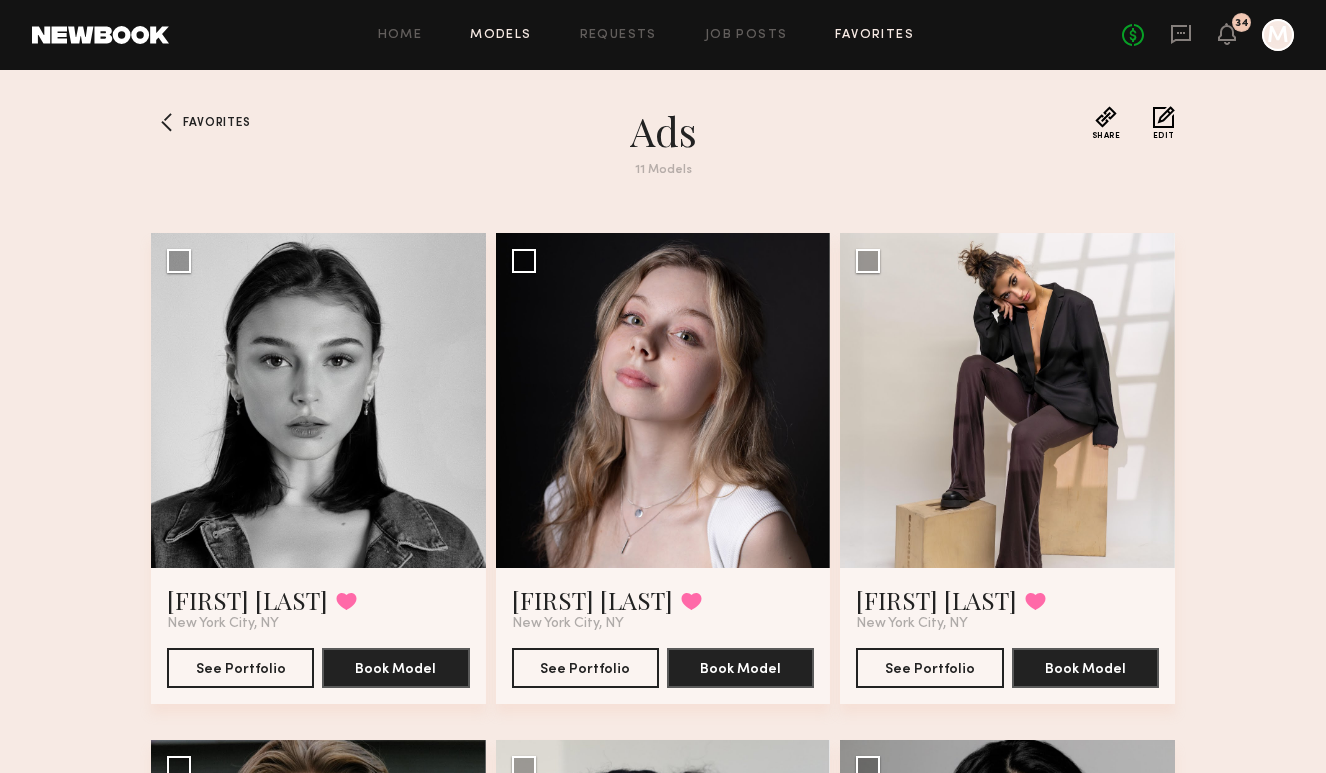 click on "Models" 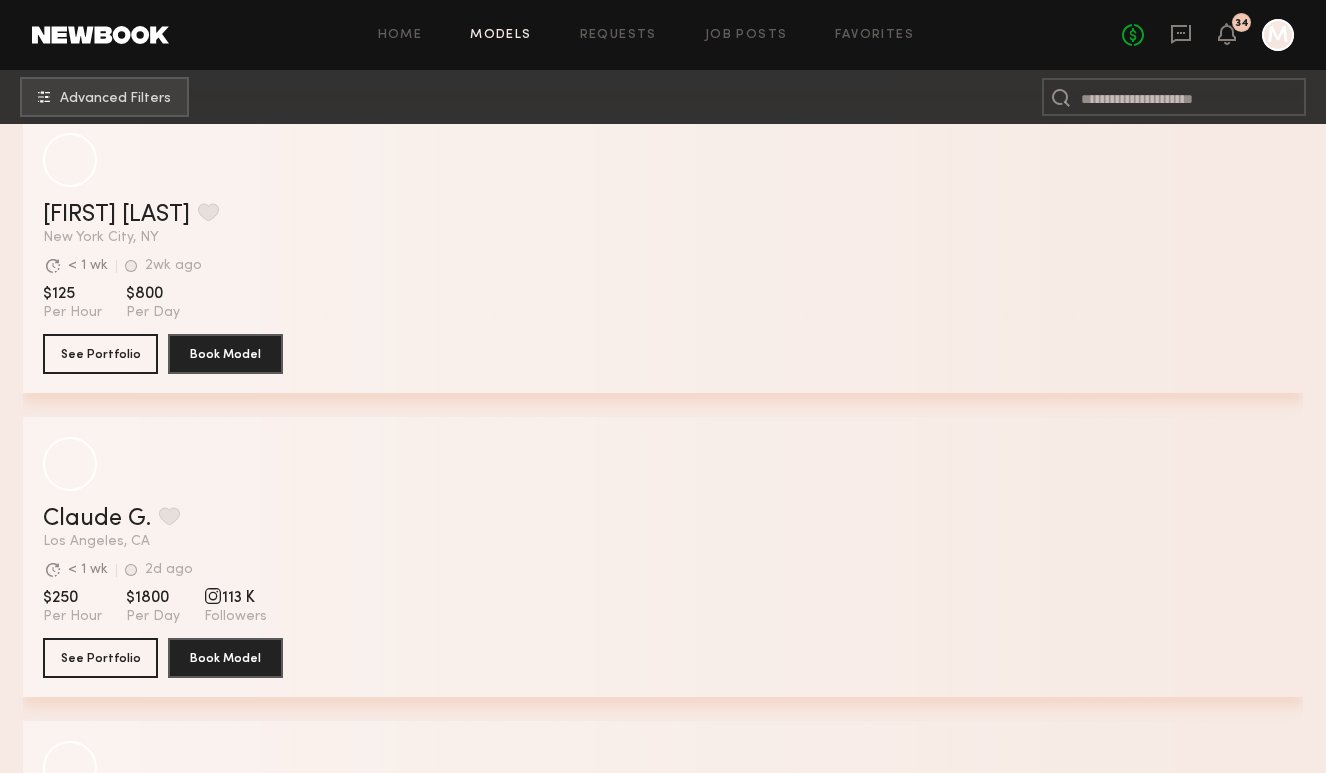 scroll, scrollTop: 638, scrollLeft: 0, axis: vertical 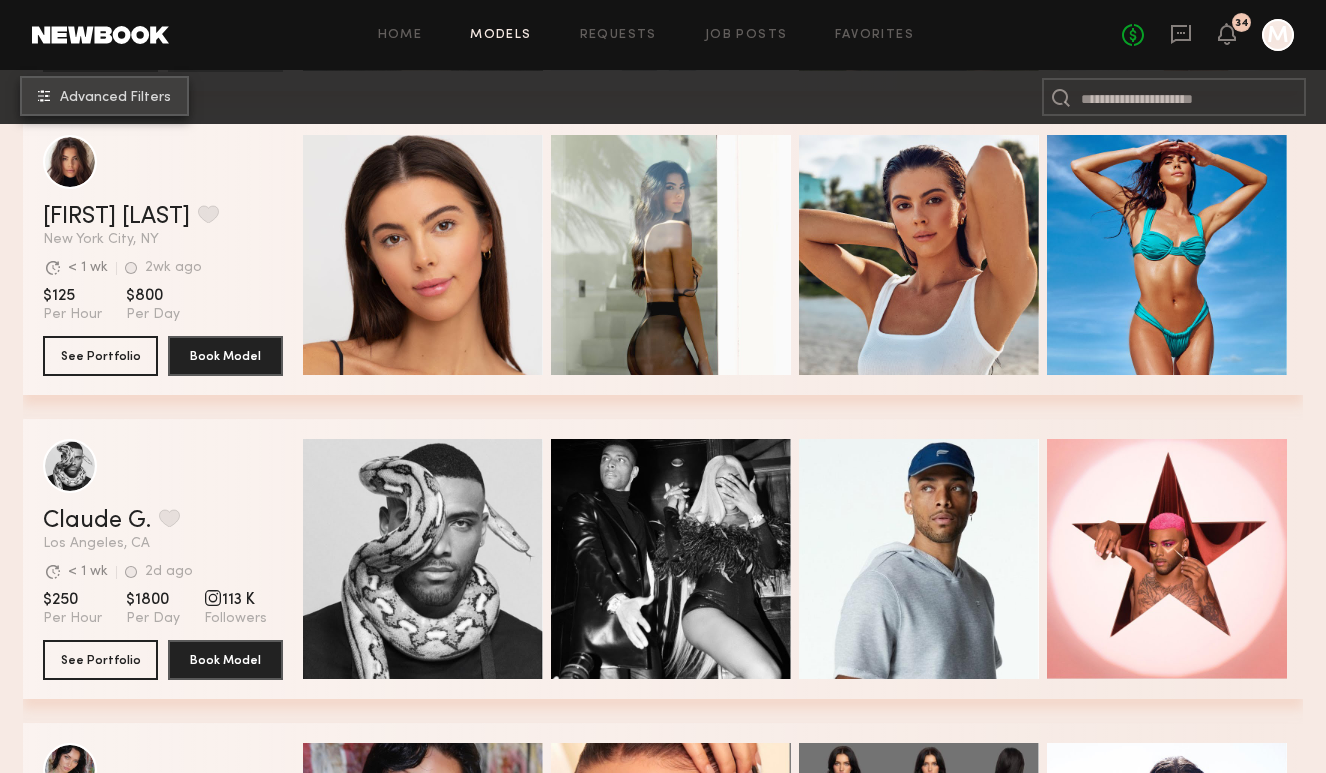 click on "Advanced Filters" 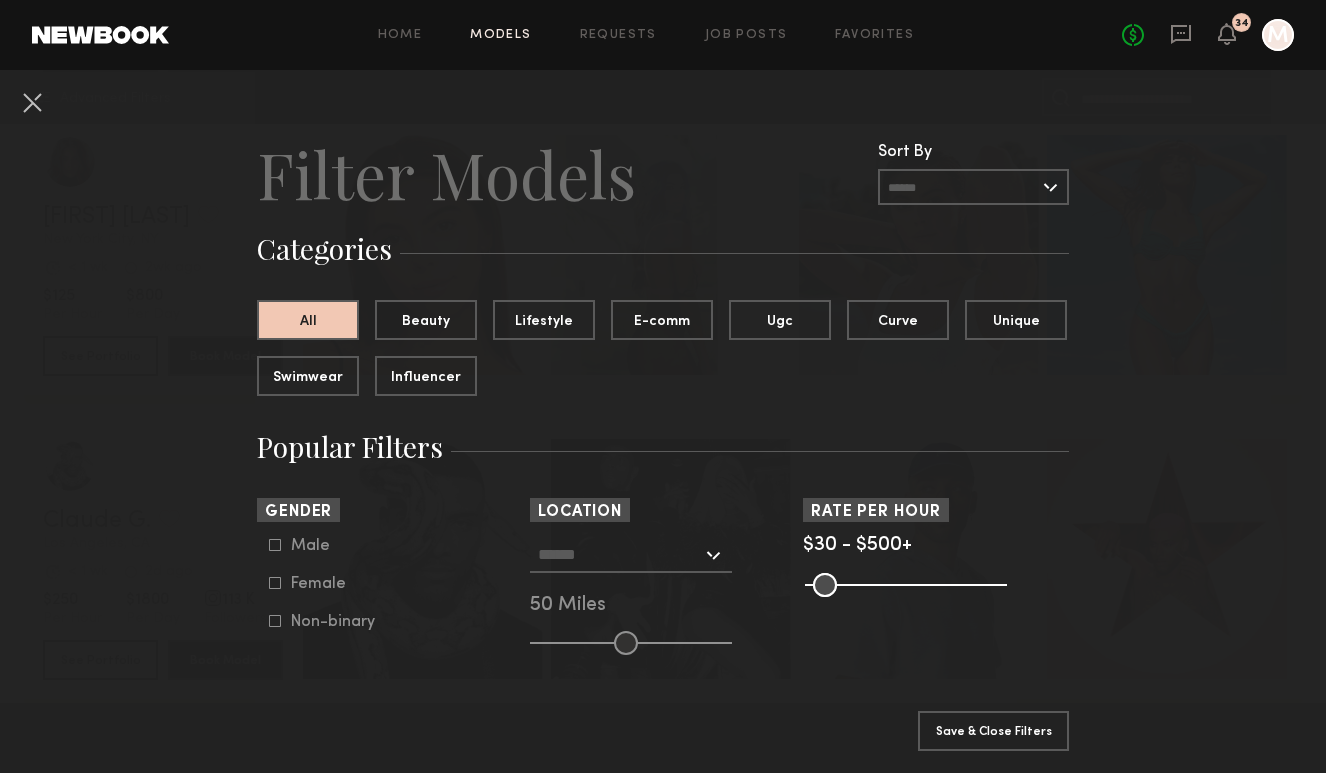 click 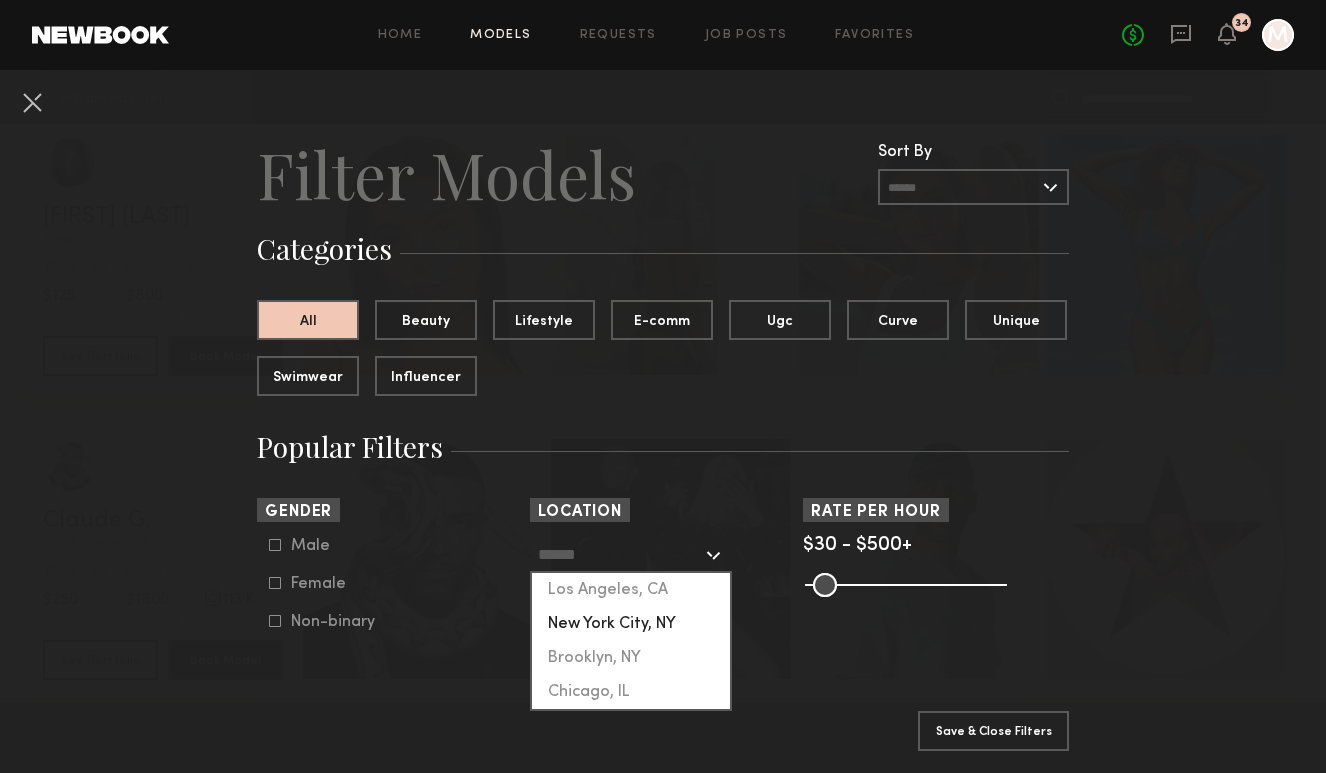 click on "New York City, NY" 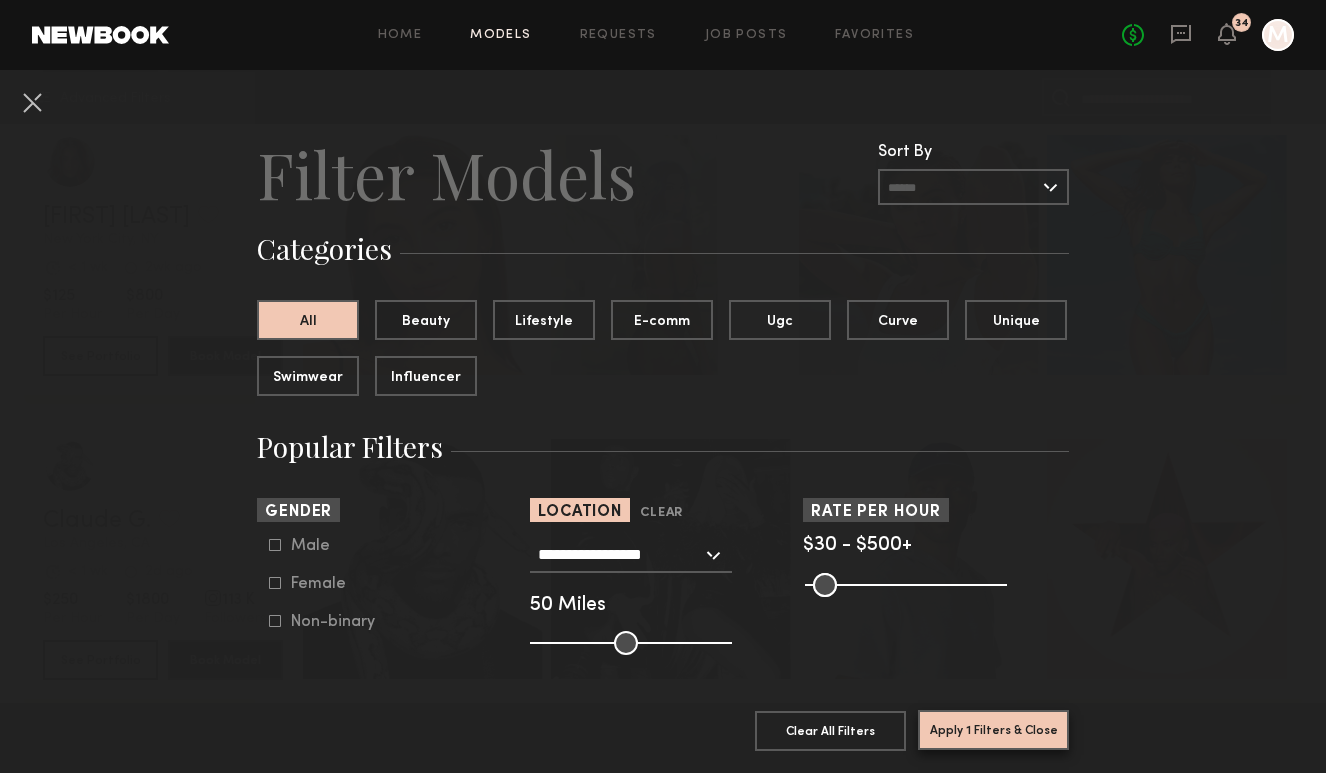 click on "Apply 1 Filters & Close" 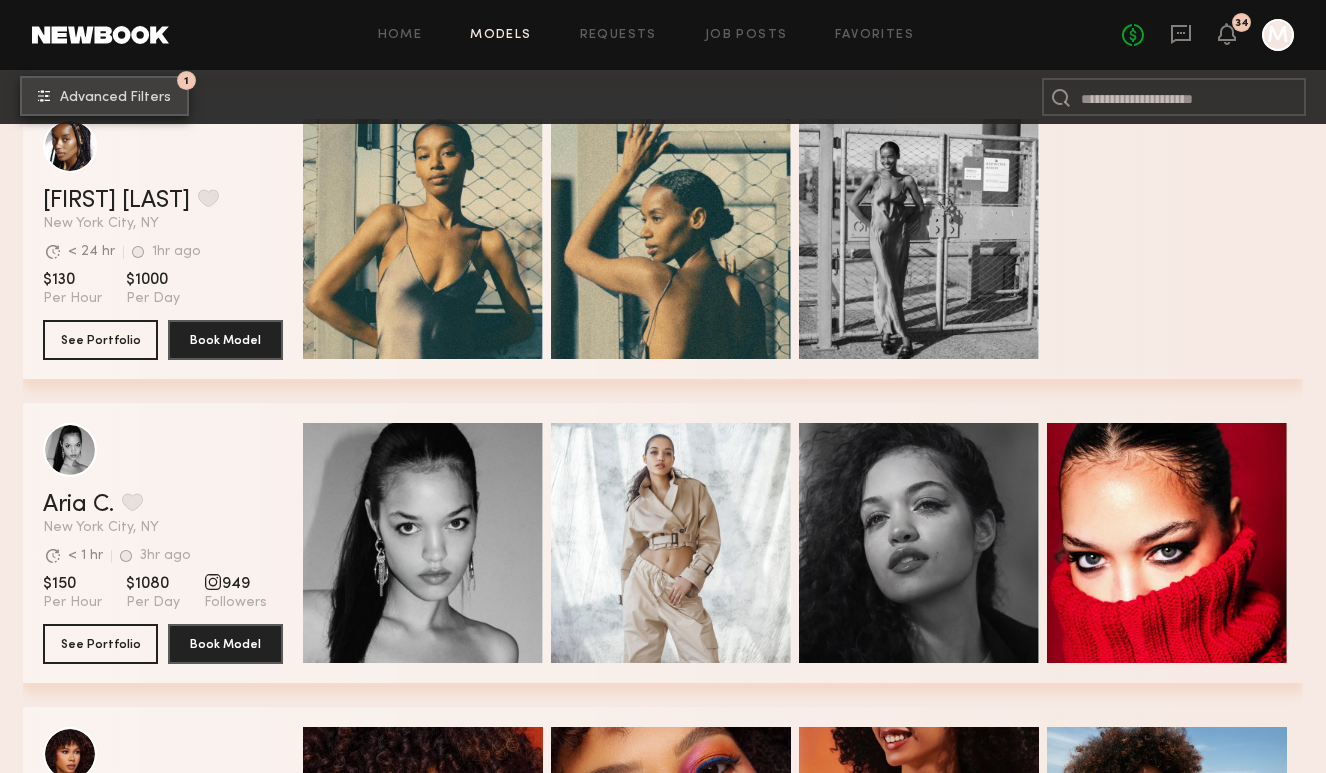 scroll, scrollTop: 735, scrollLeft: 0, axis: vertical 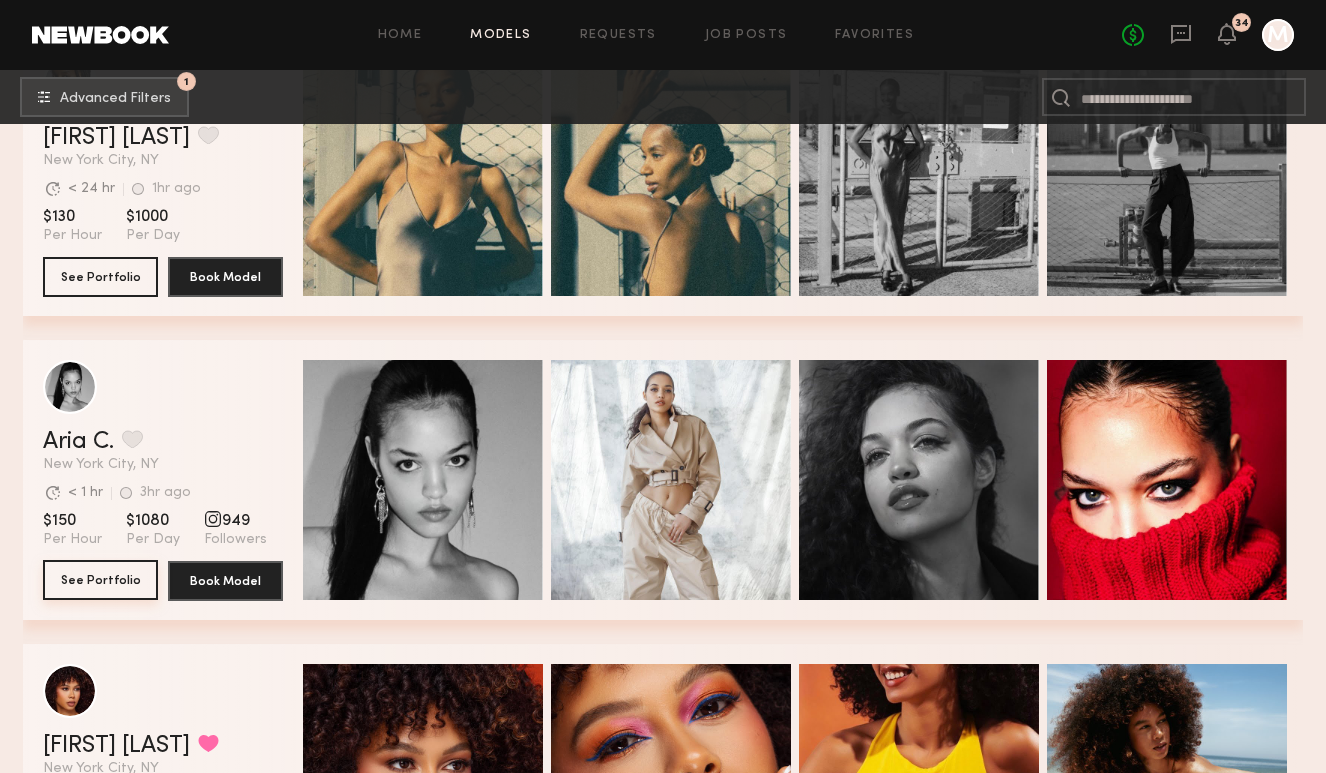 click on "See Portfolio" 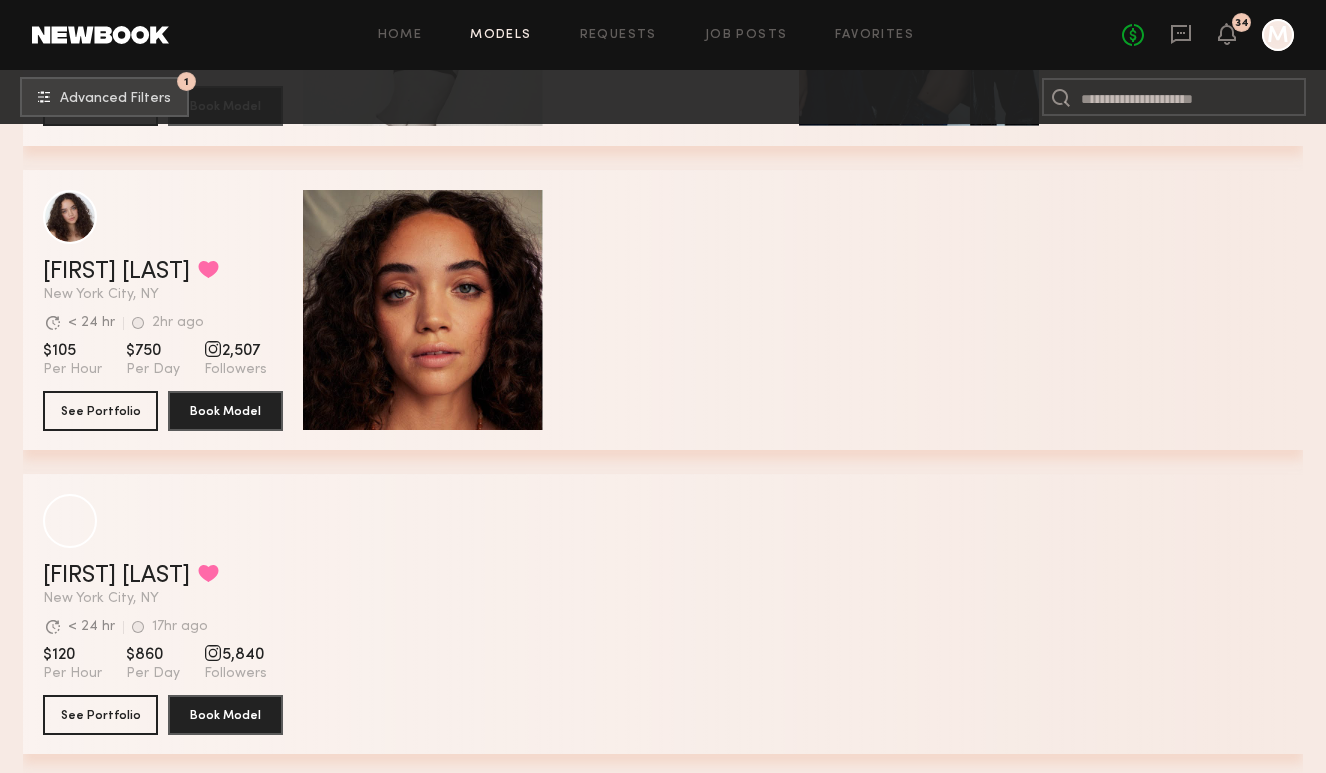 scroll, scrollTop: 18114, scrollLeft: 0, axis: vertical 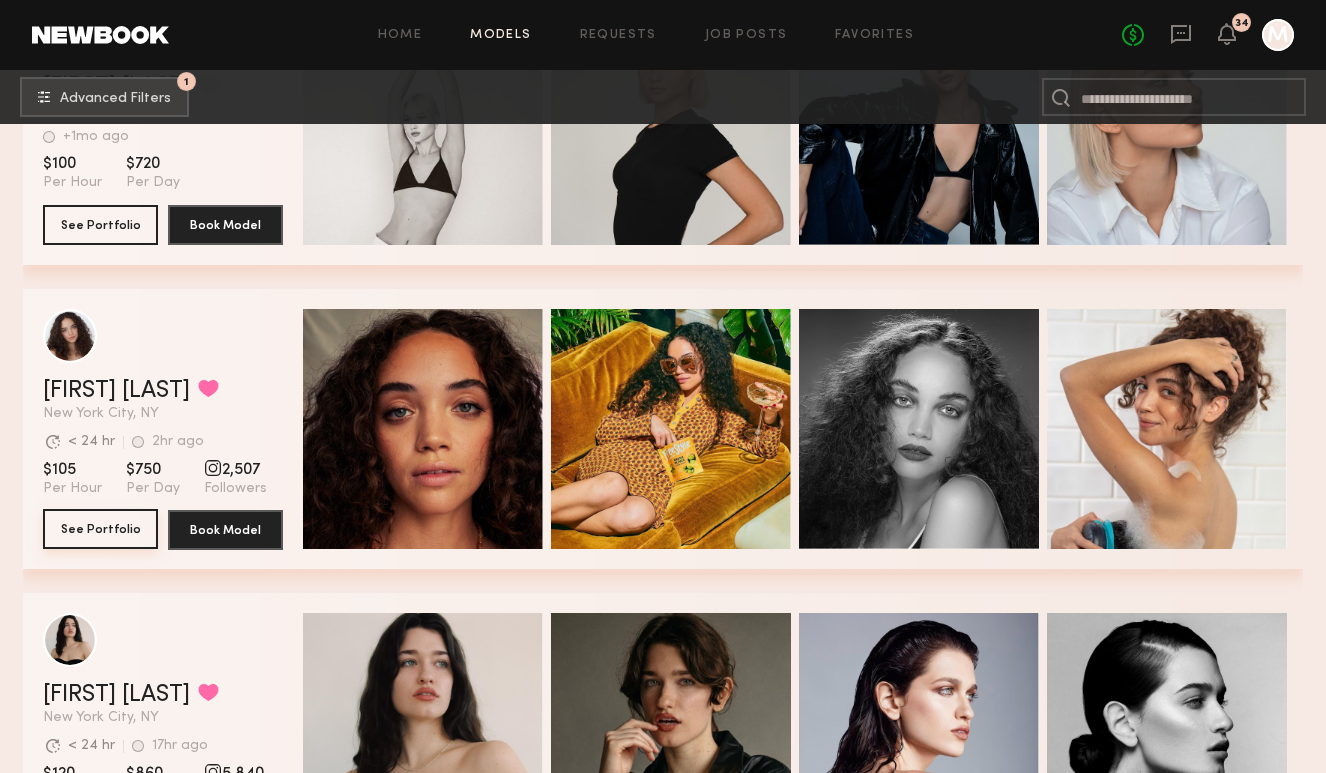 click on "See Portfolio" 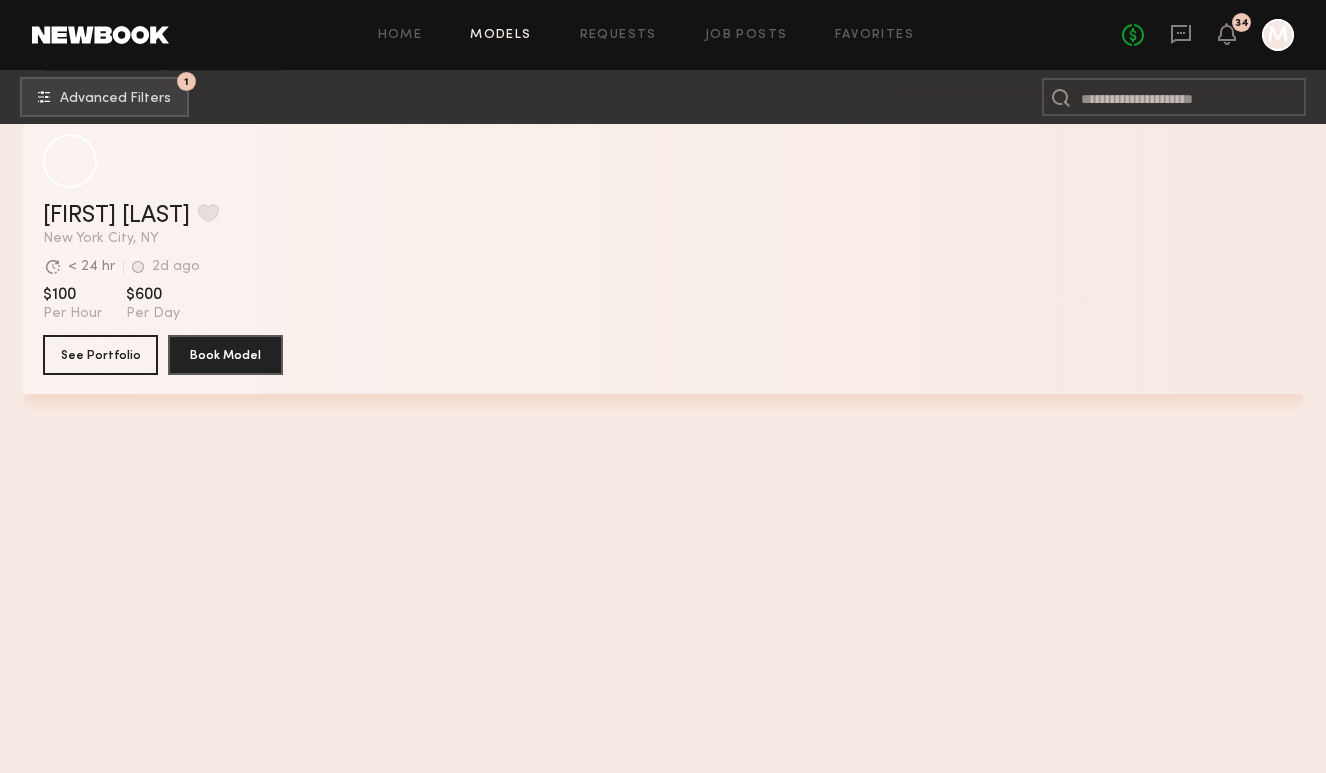 scroll, scrollTop: 28034, scrollLeft: 0, axis: vertical 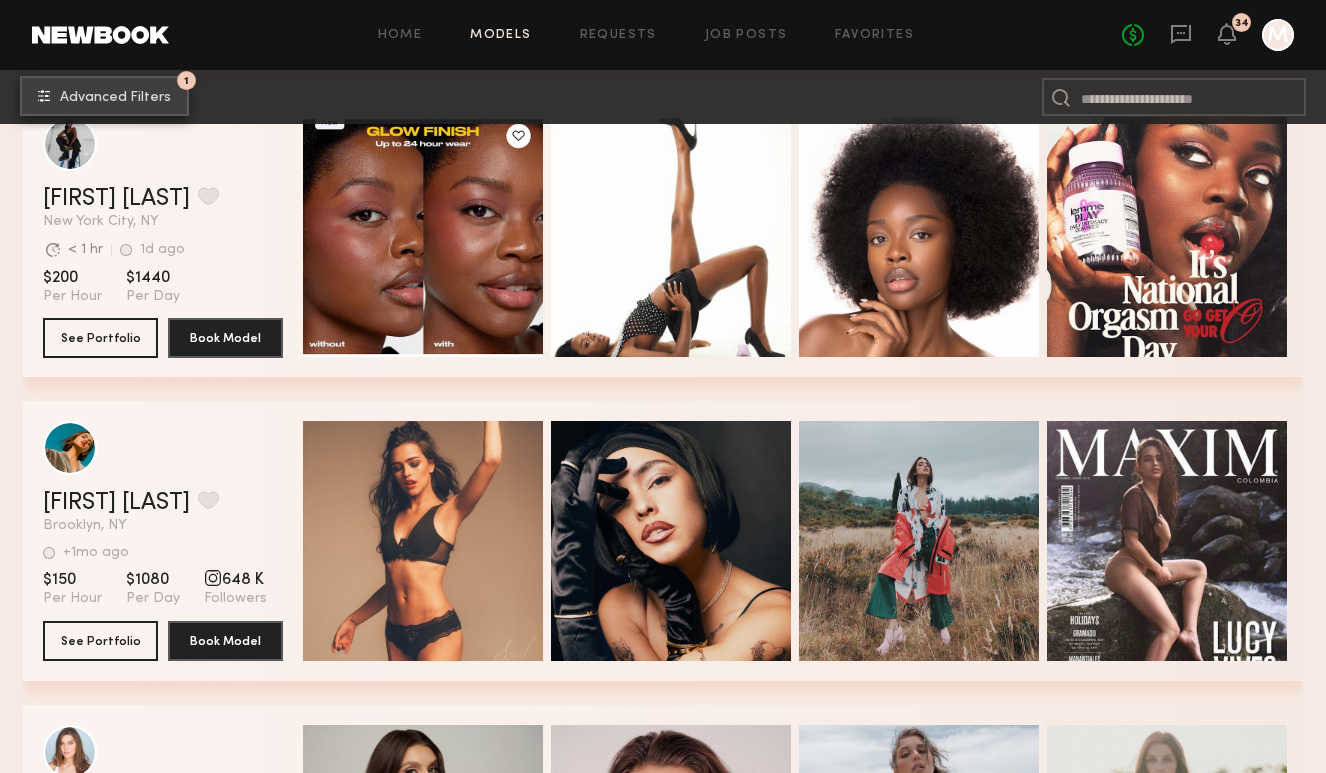 click on "Advanced Filters" 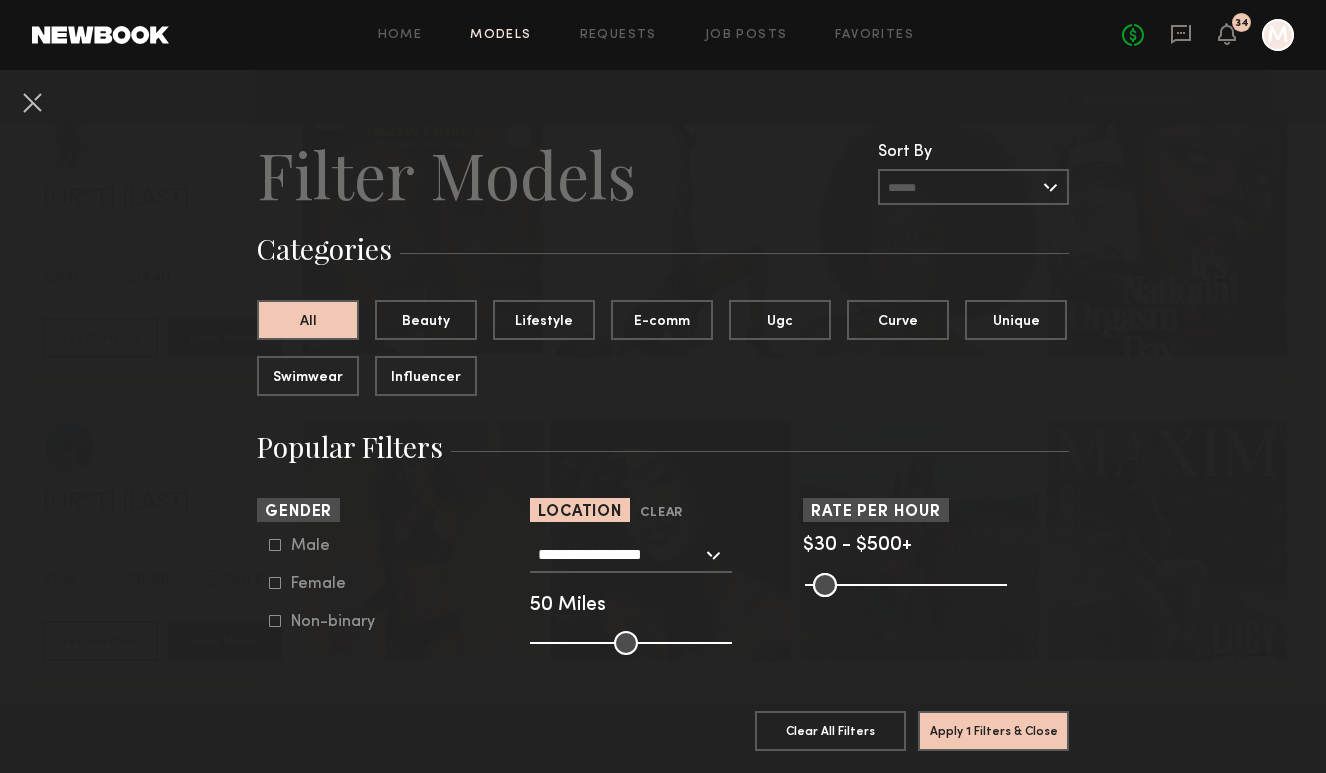 click on "Gender  Male   Female   Non-binary" 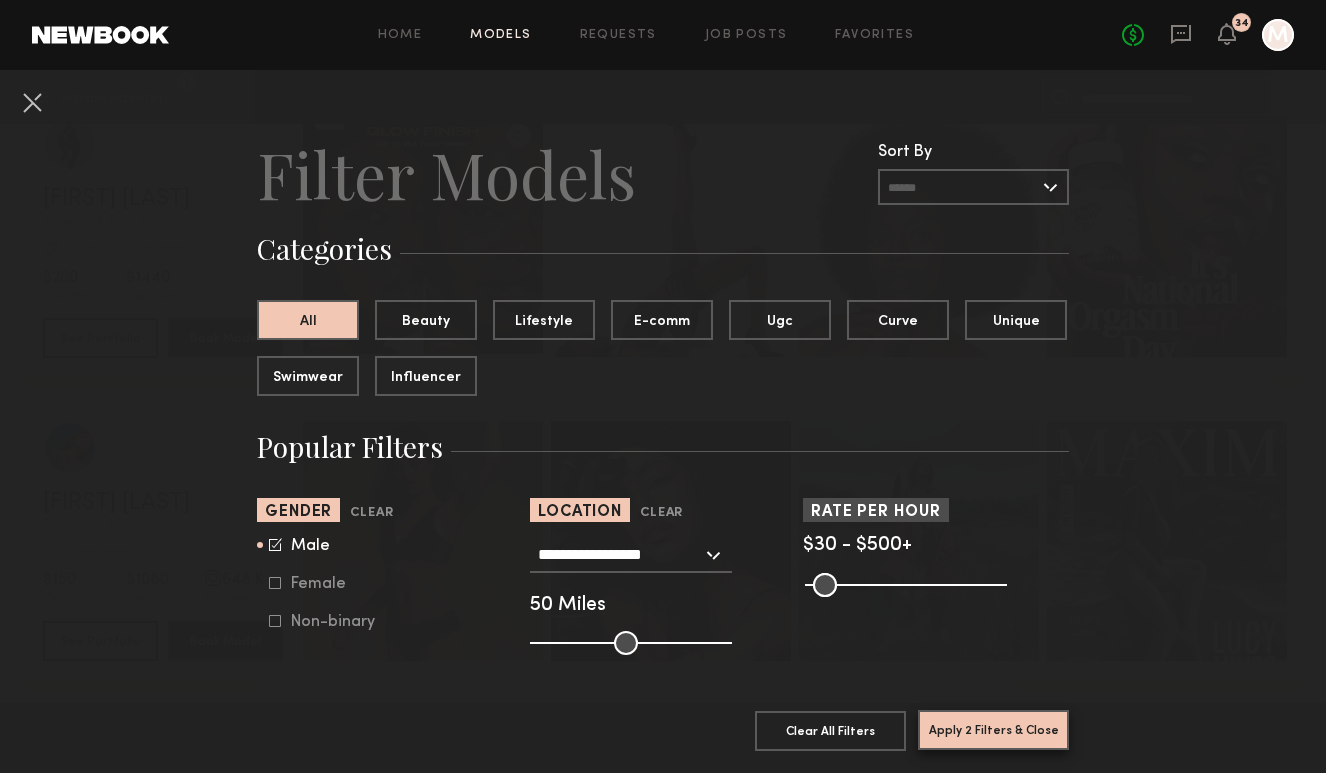 click on "Apply 2 Filters & Close" 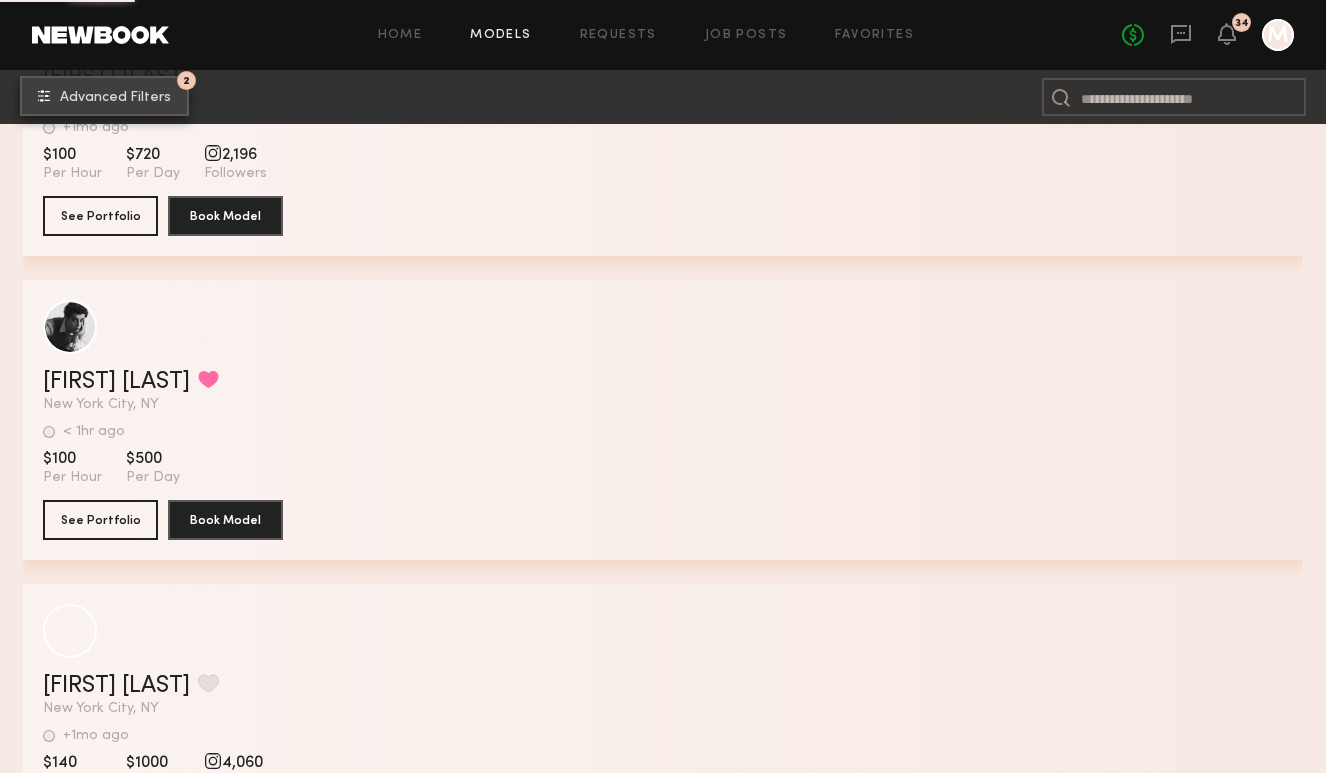 scroll, scrollTop: 28174, scrollLeft: 0, axis: vertical 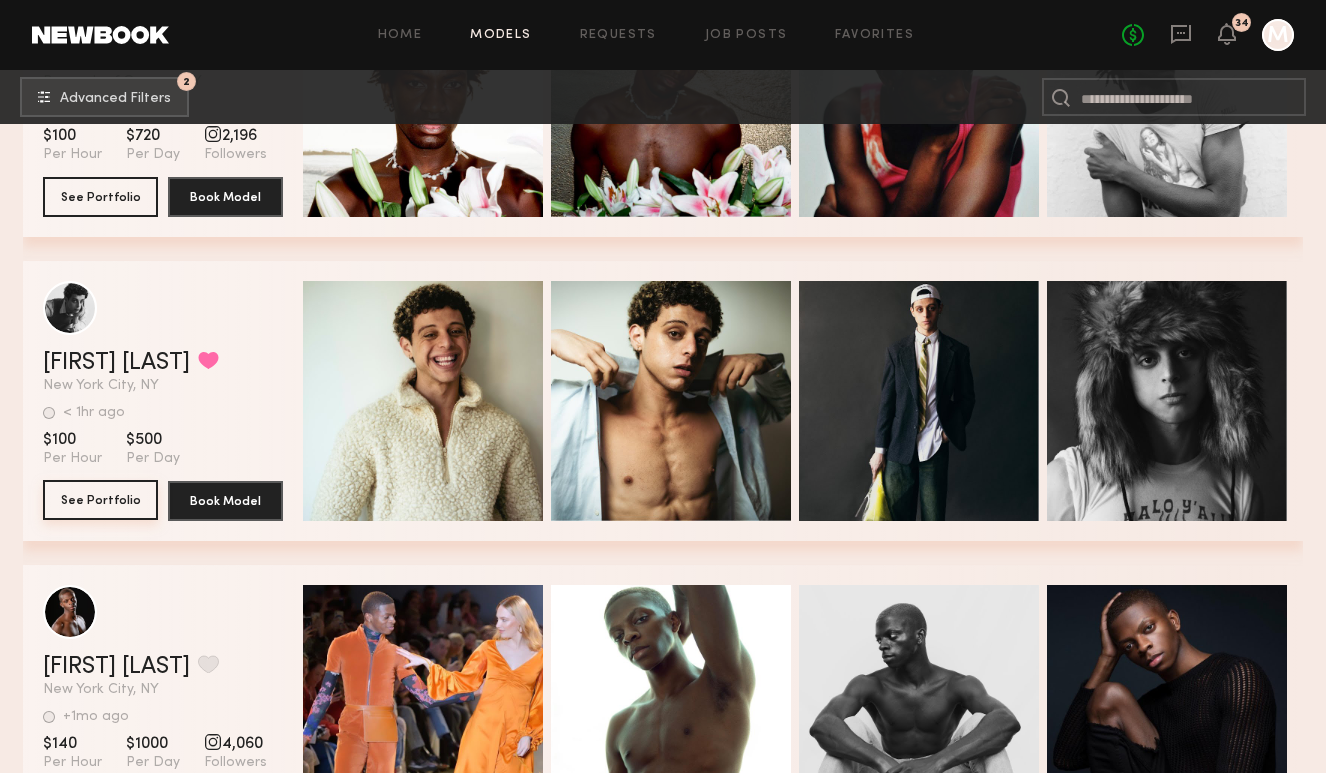 click on "See Portfolio" 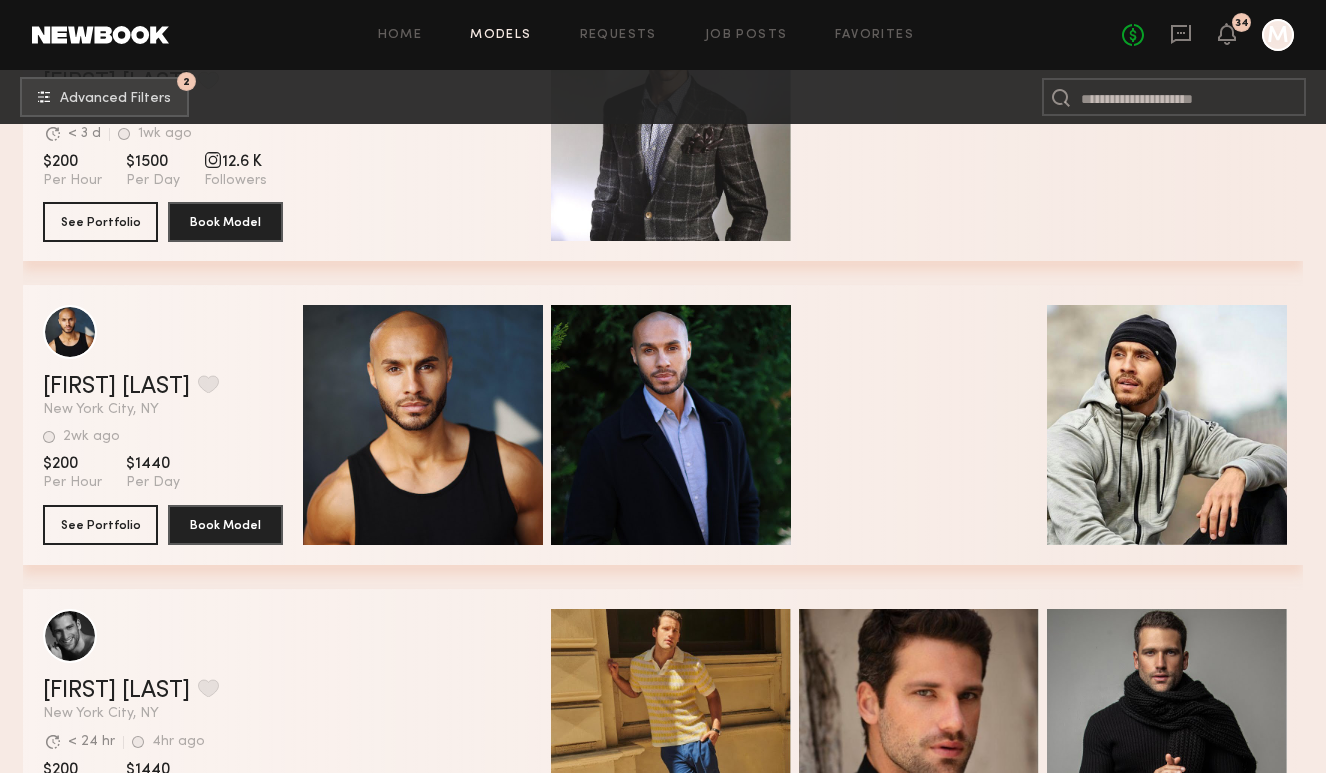 scroll, scrollTop: 37626, scrollLeft: 0, axis: vertical 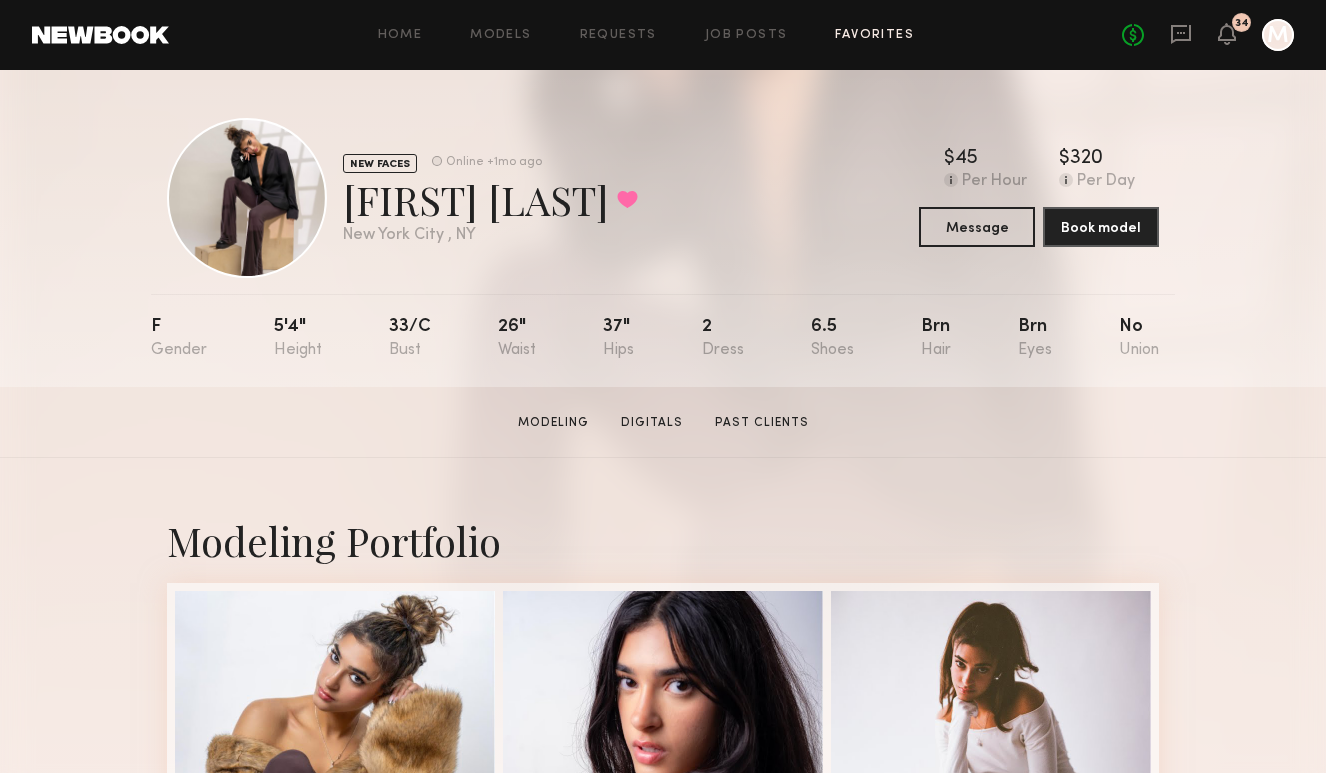 click on "Favorites" 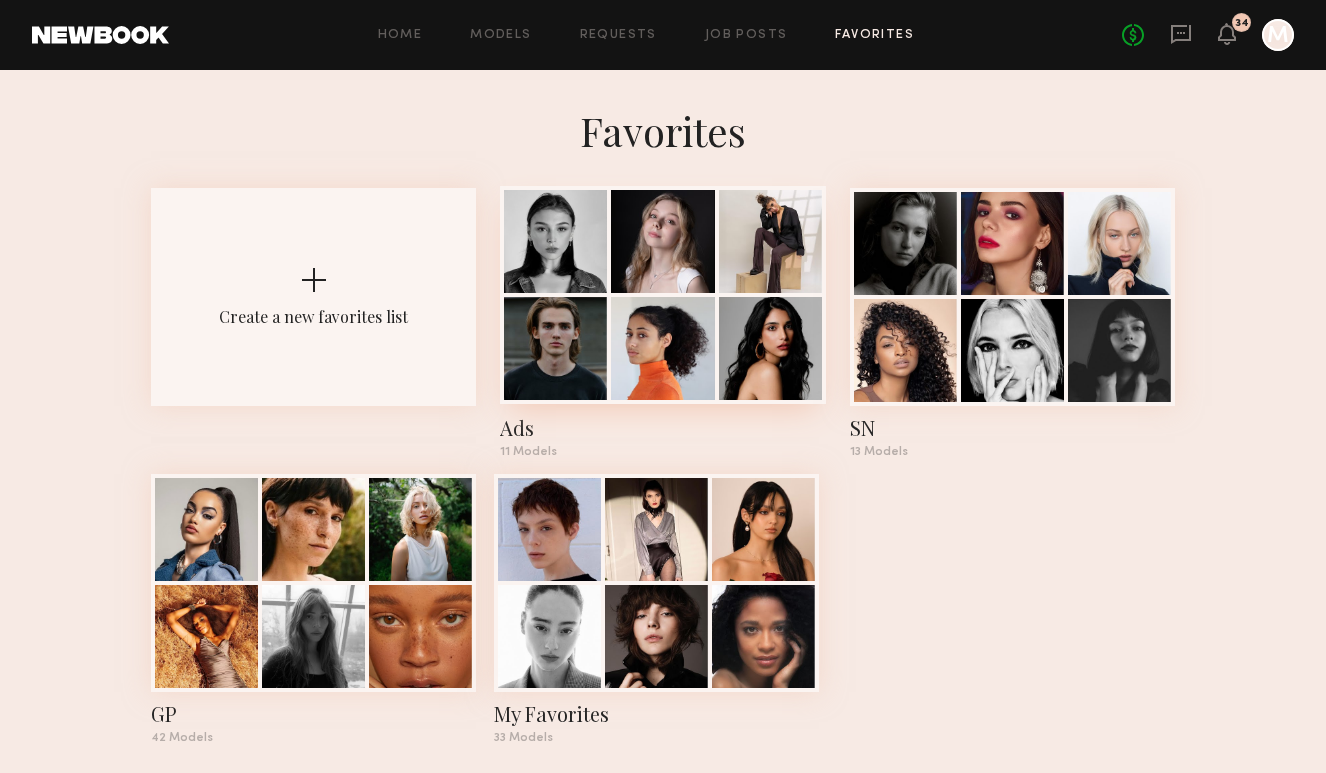 click 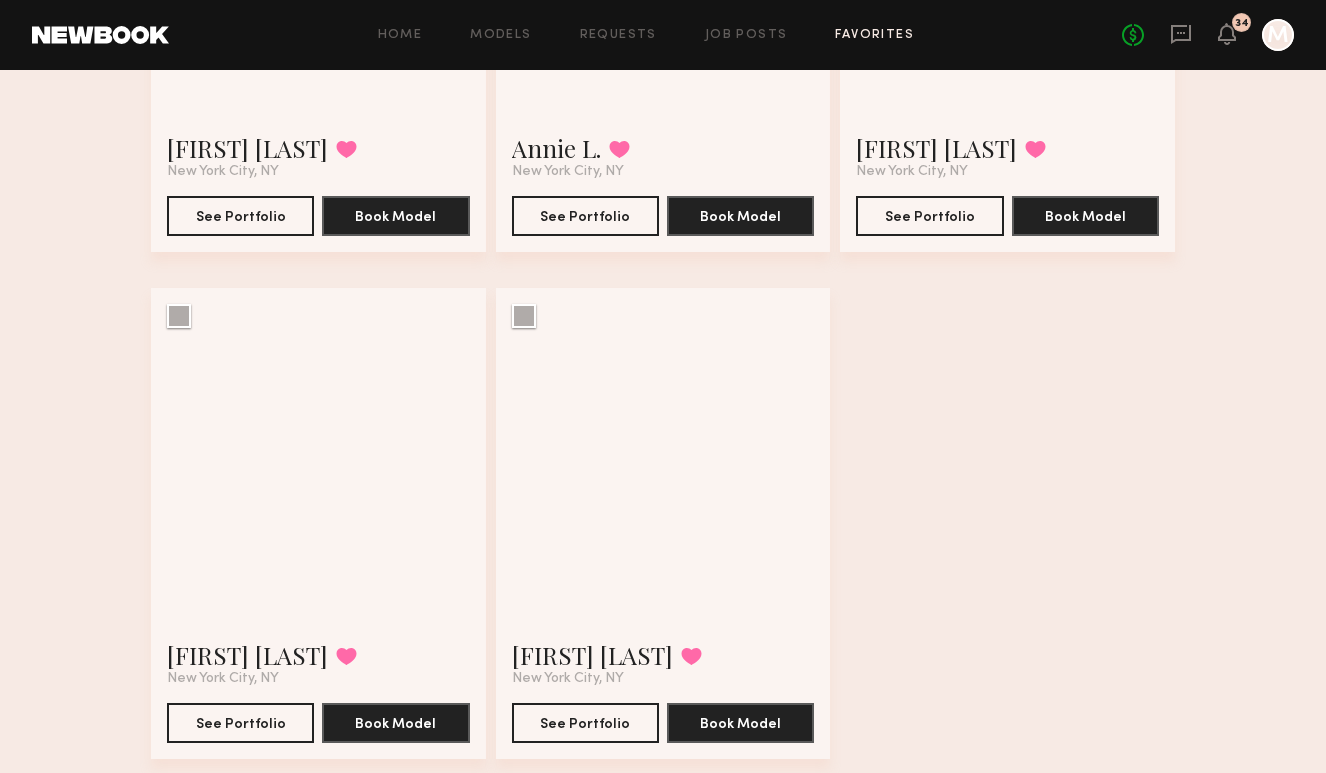 scroll, scrollTop: 1216, scrollLeft: 0, axis: vertical 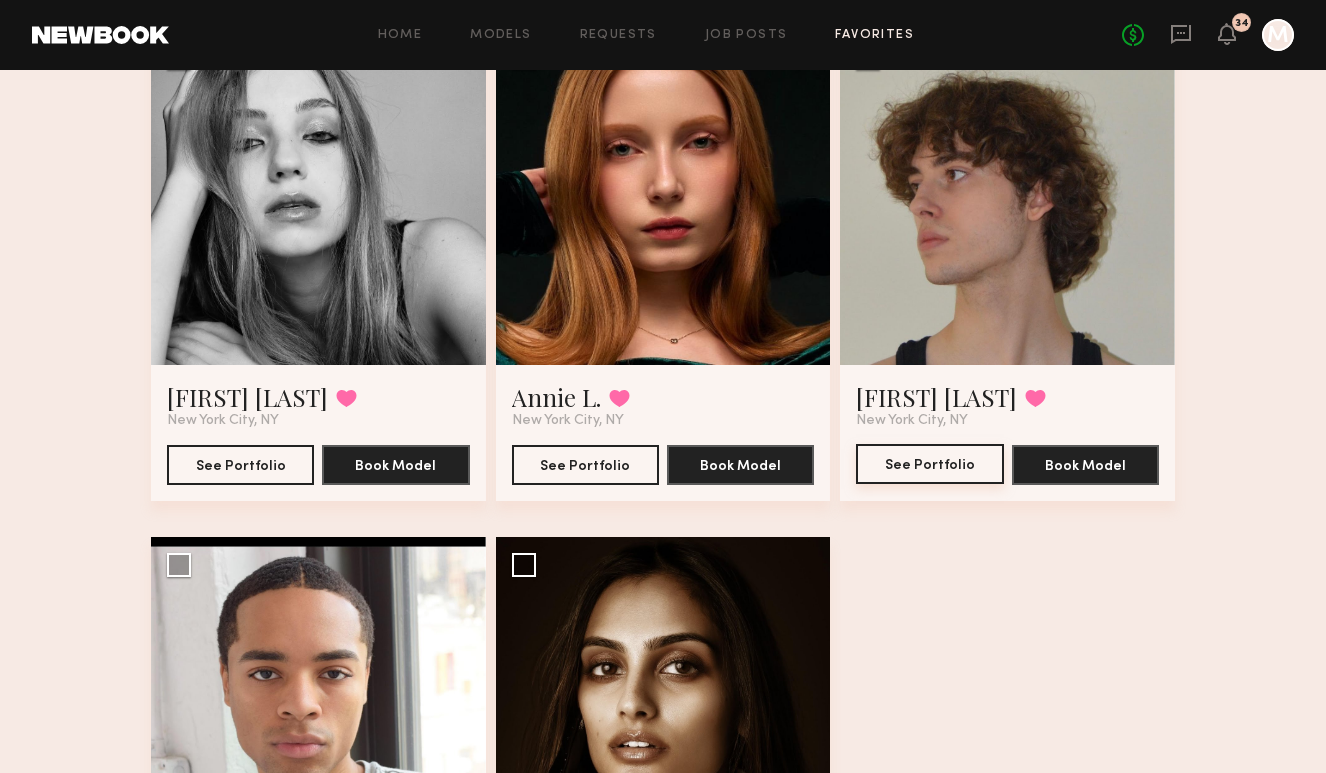 click on "See Portfolio" 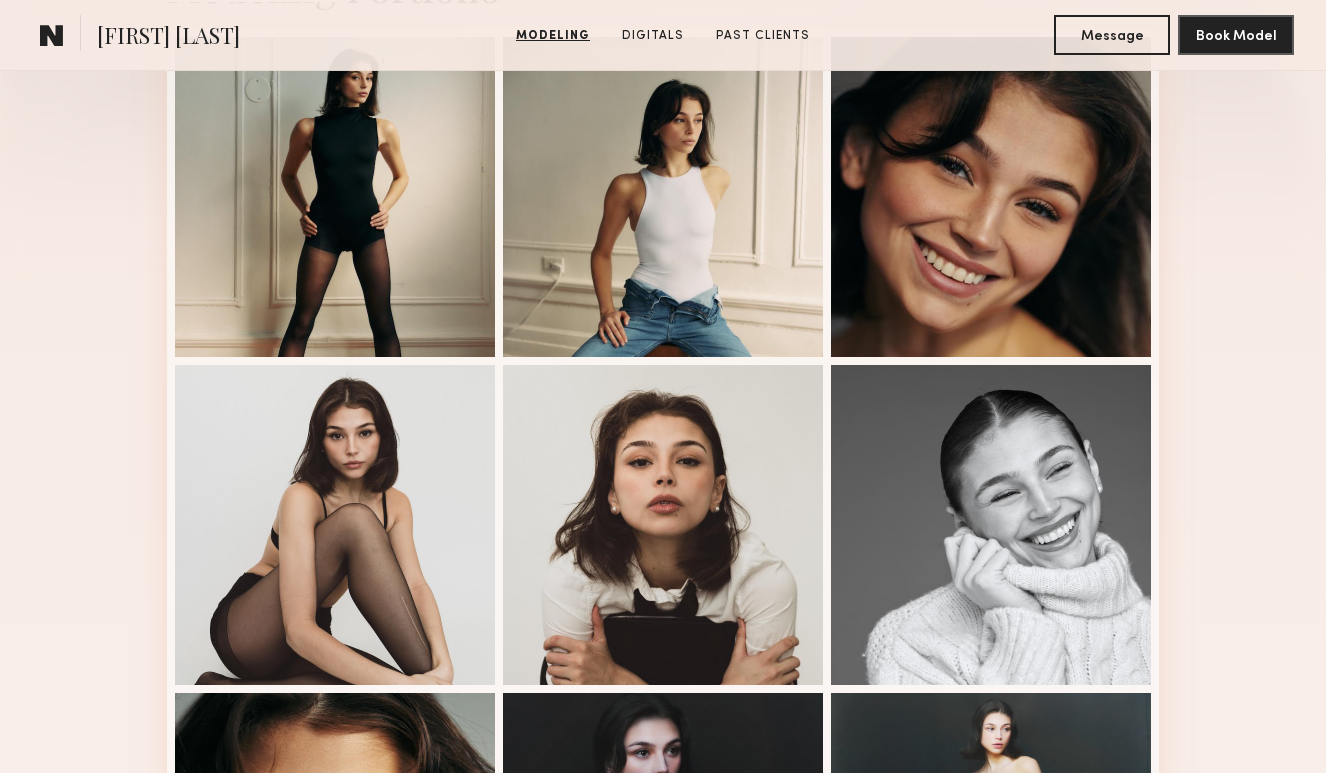 scroll, scrollTop: 570, scrollLeft: 0, axis: vertical 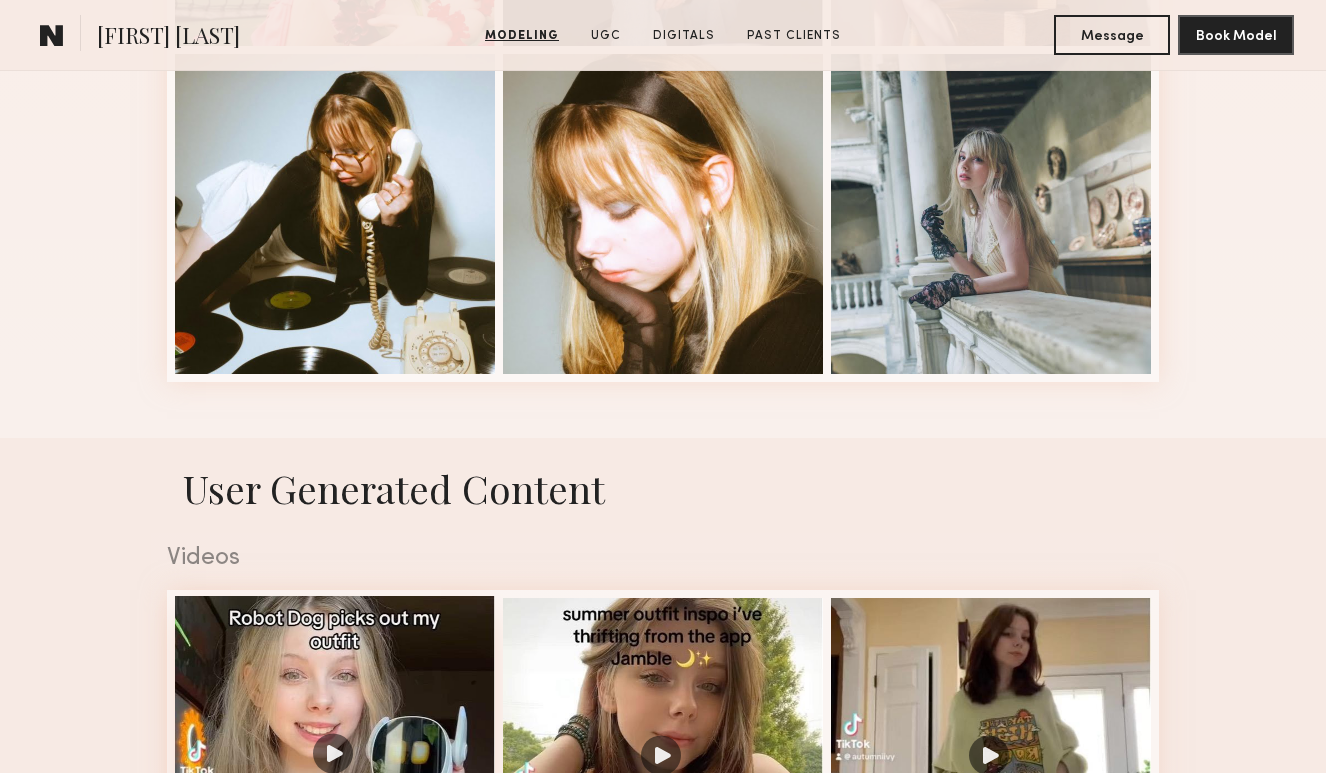 click at bounding box center [335, 756] 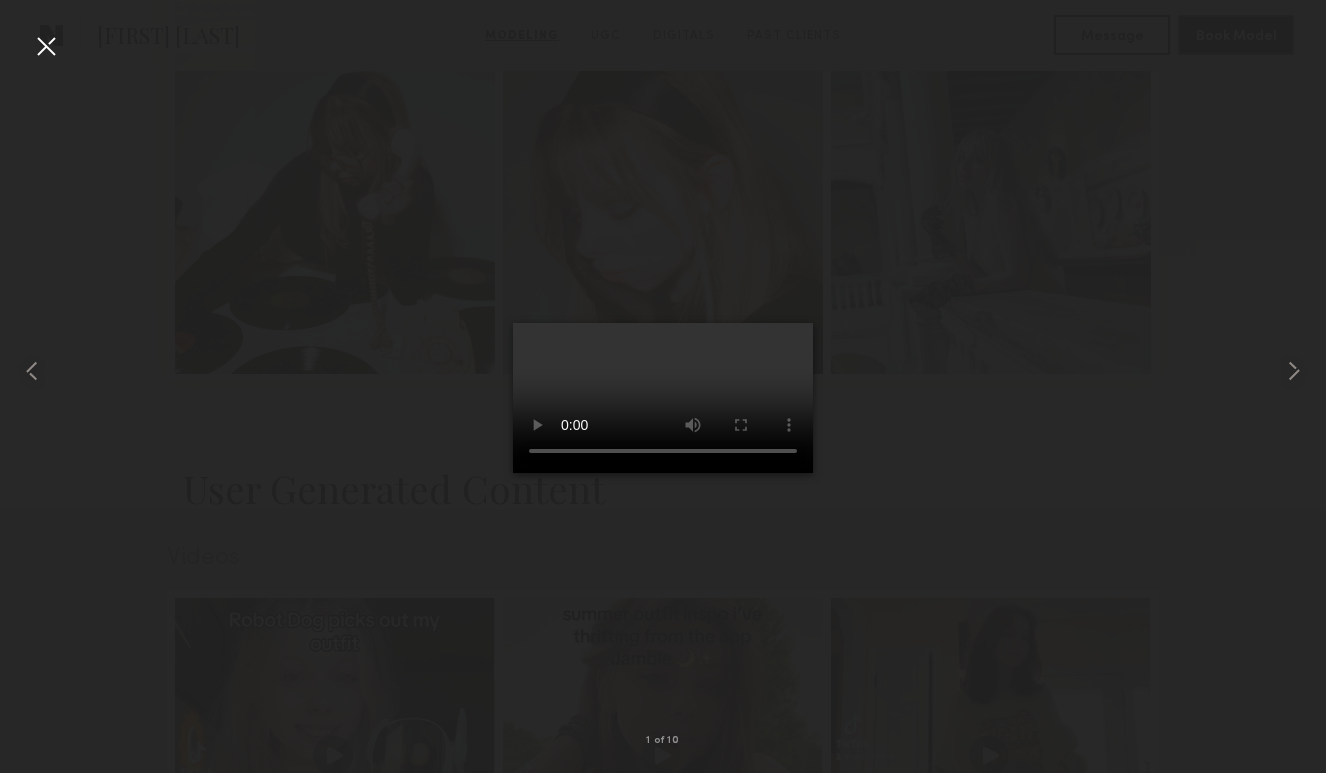 click at bounding box center (46, 46) 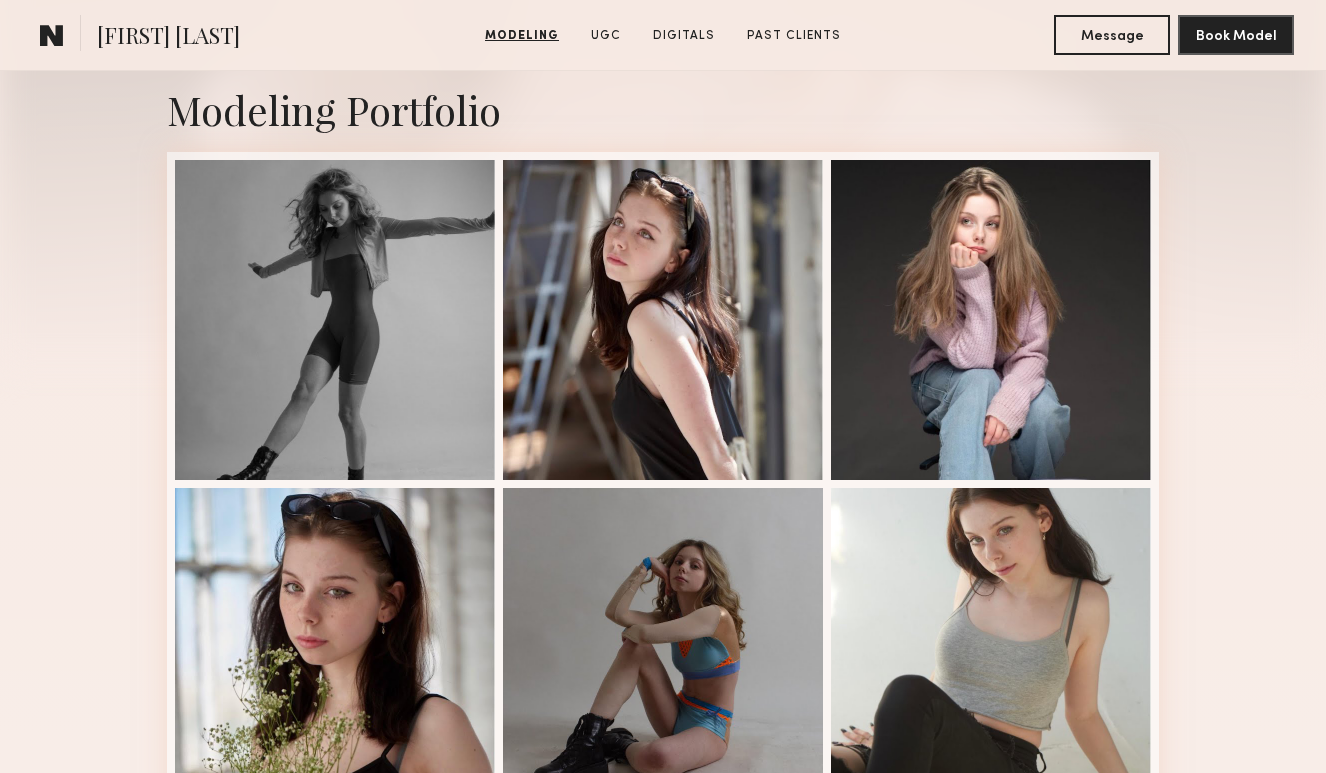 scroll, scrollTop: 360, scrollLeft: 0, axis: vertical 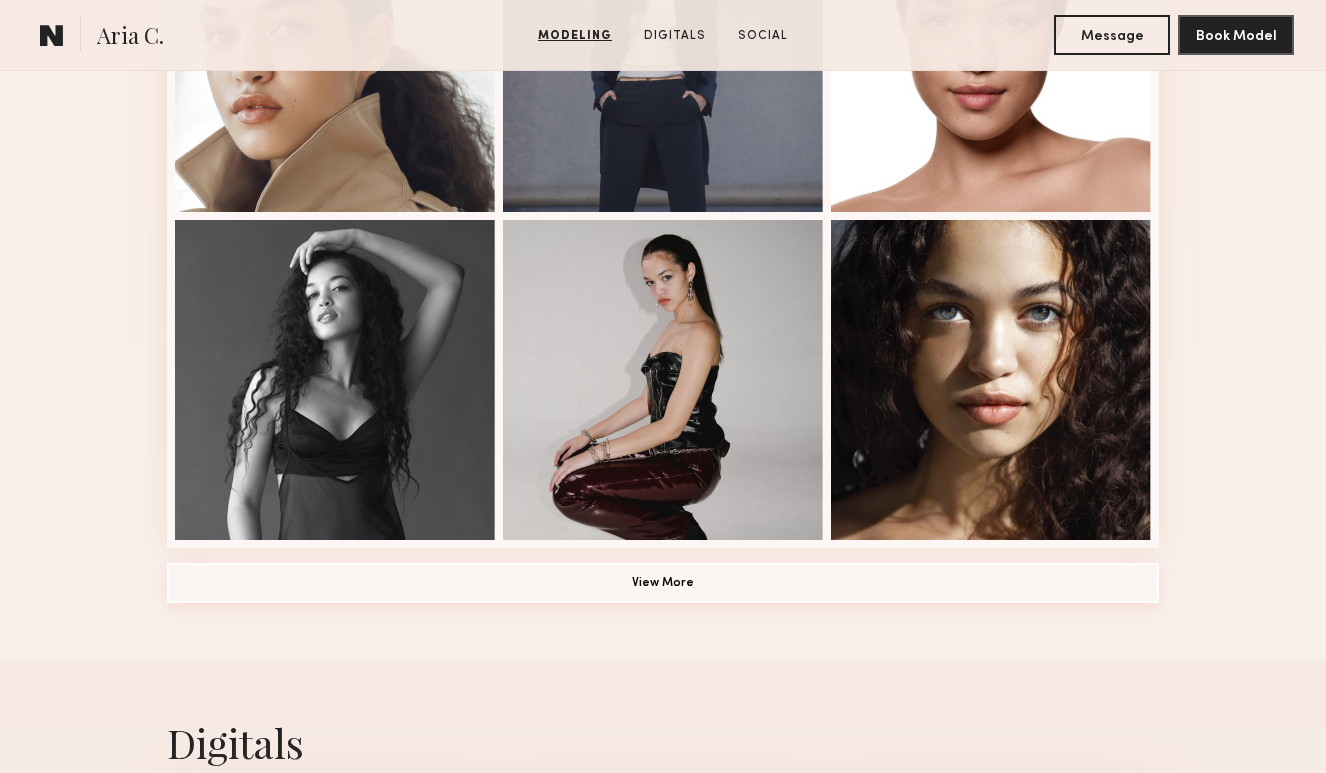 click on "View More" 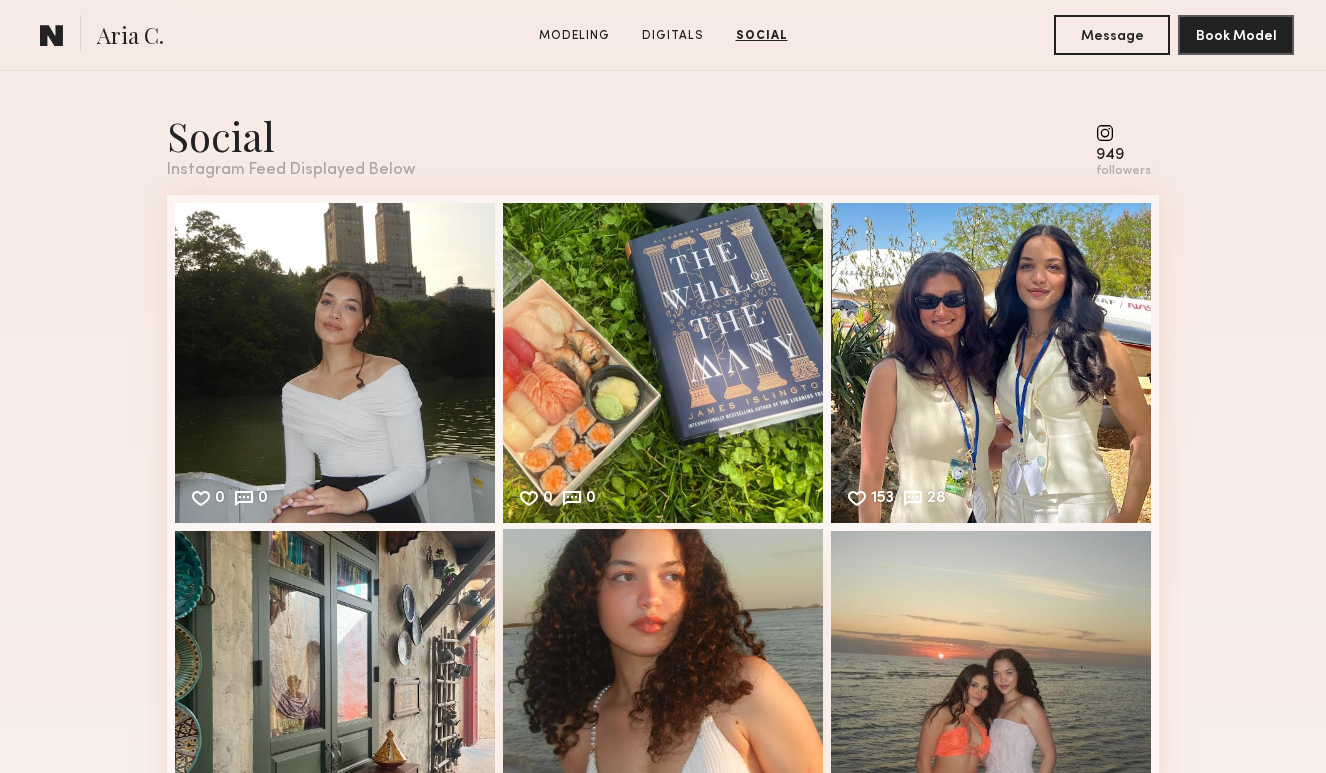 scroll, scrollTop: 4053, scrollLeft: 0, axis: vertical 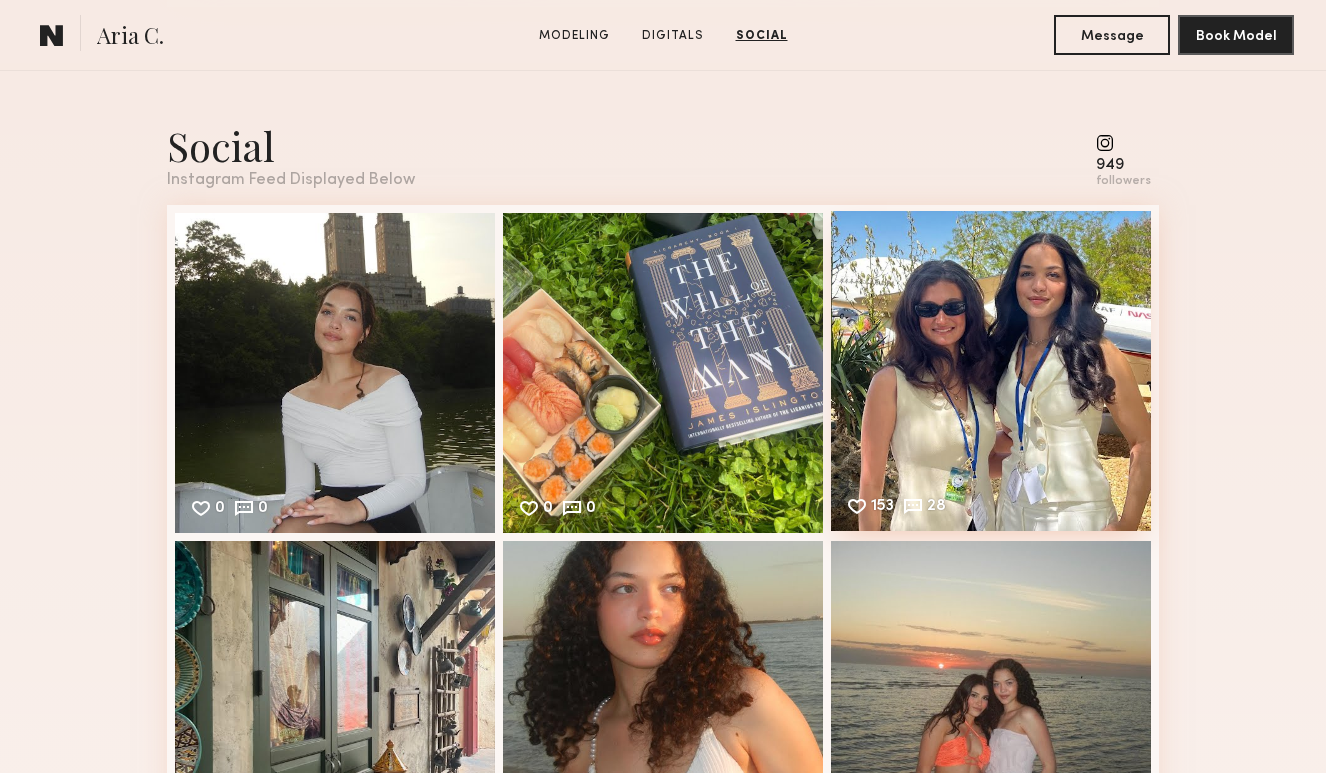 click on "153 28  Likes & comments displayed  to show model’s engagement" at bounding box center (991, 371) 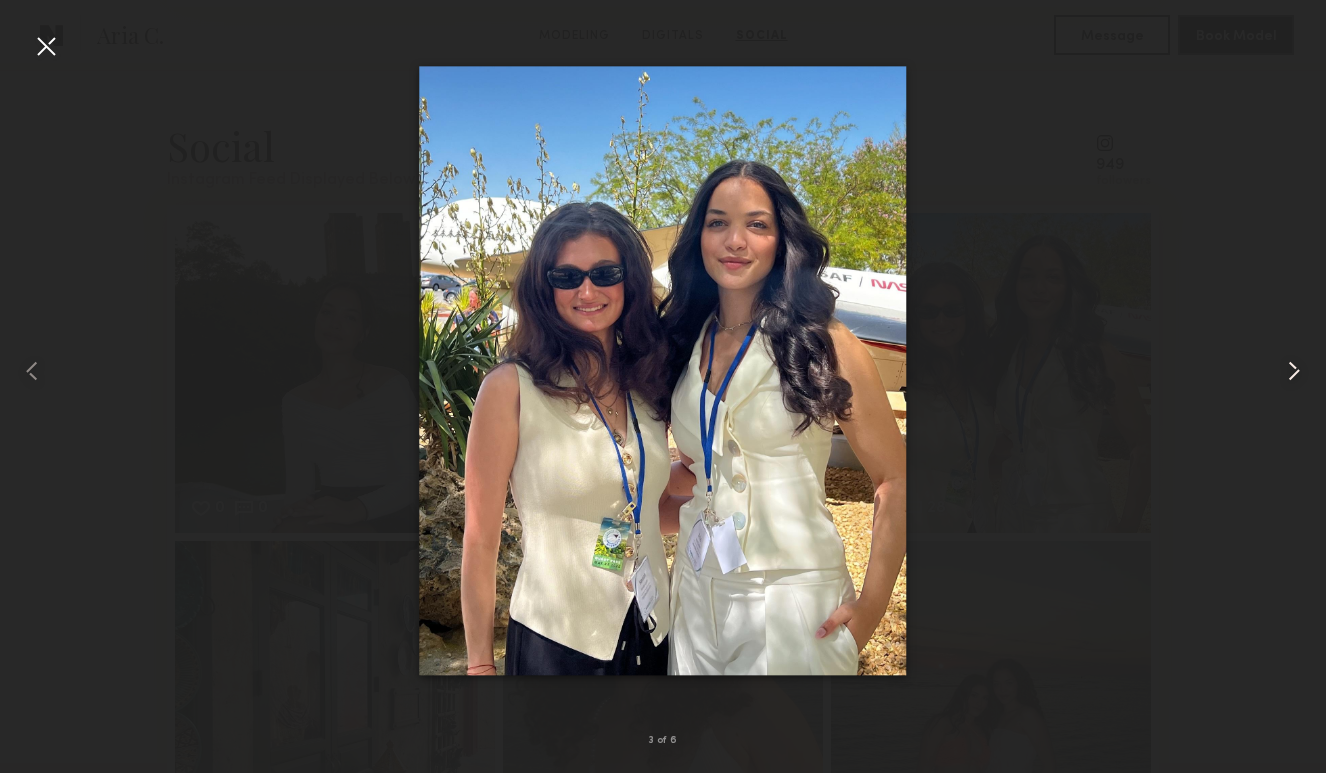 click at bounding box center (1294, 371) 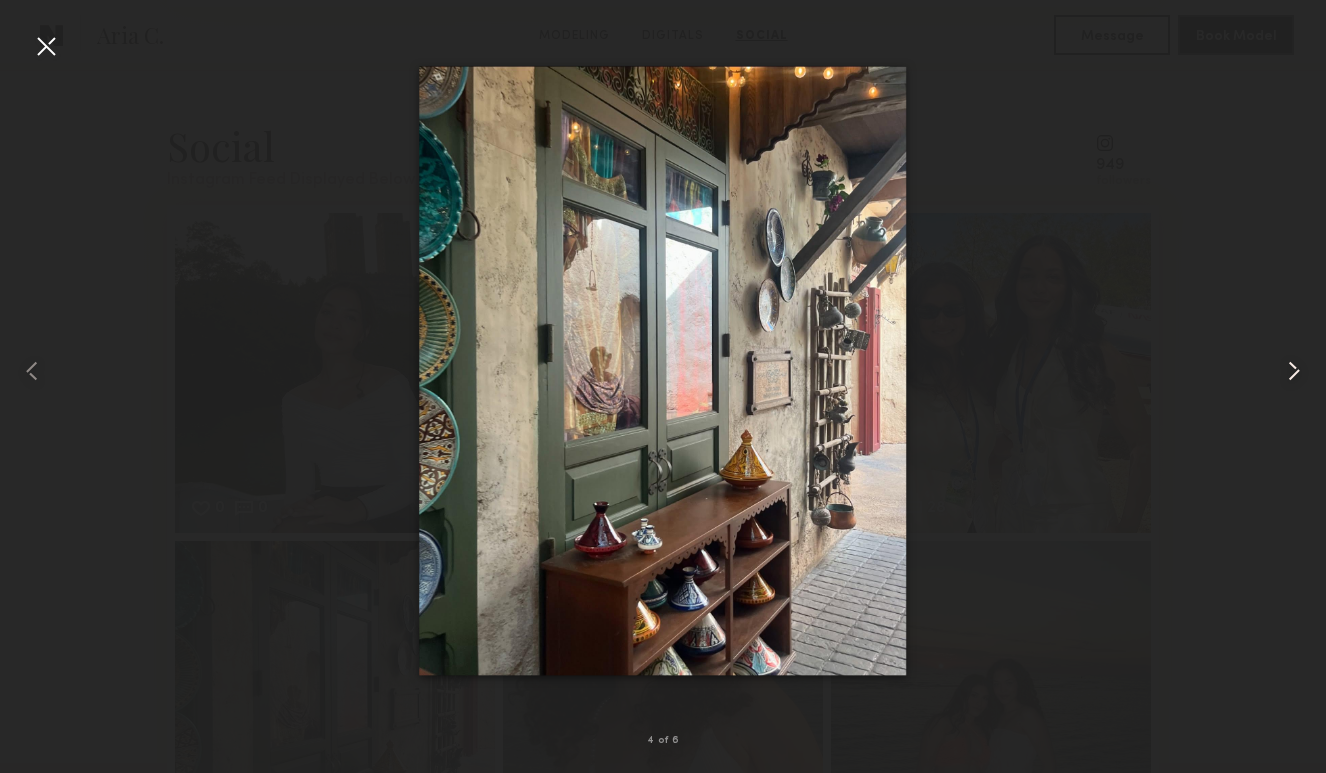 click at bounding box center [1294, 371] 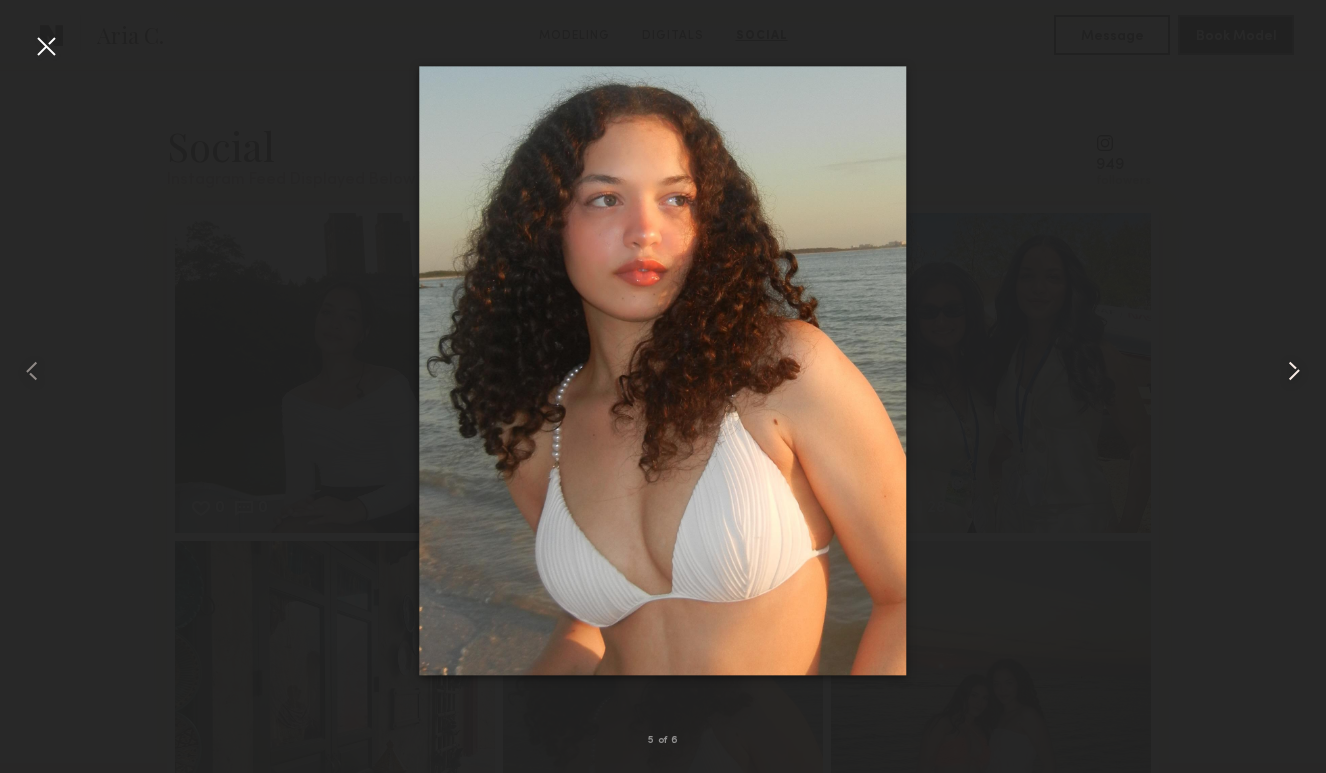 click at bounding box center (1294, 371) 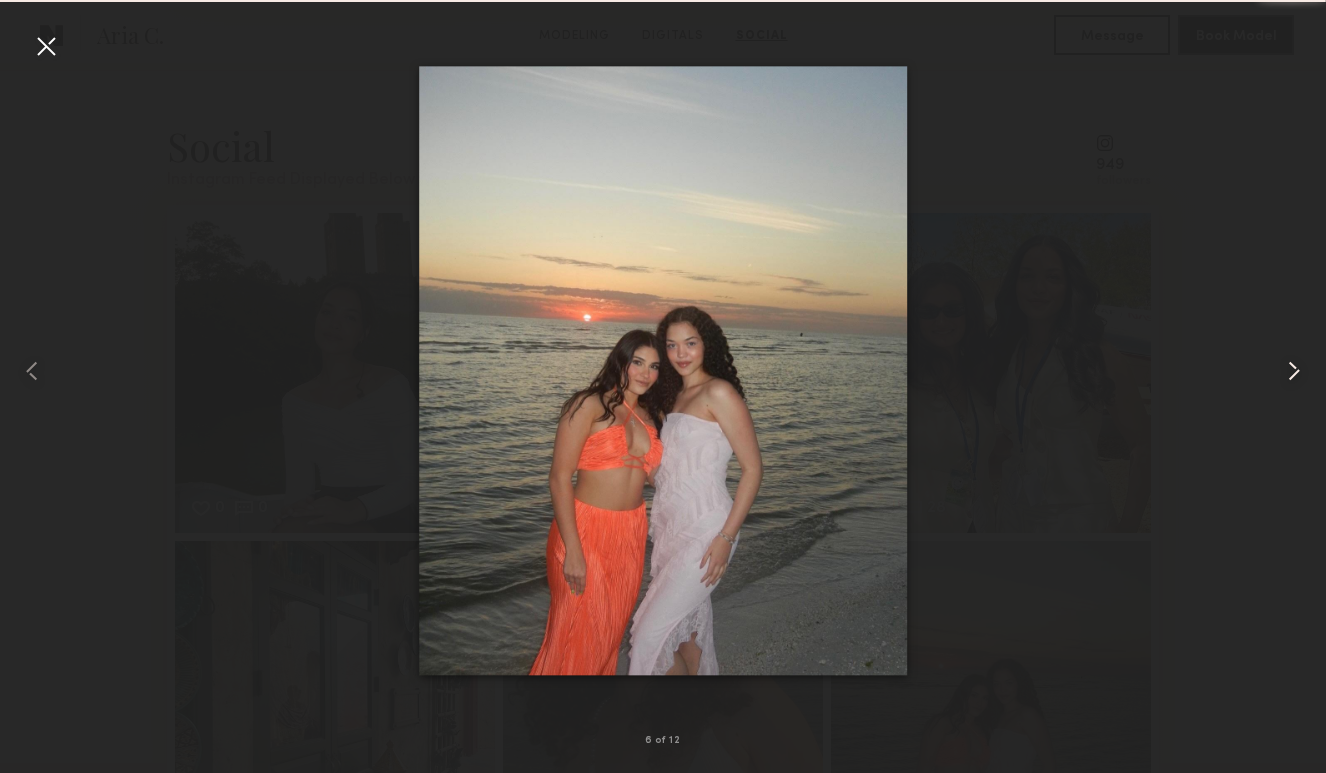 click at bounding box center [1294, 371] 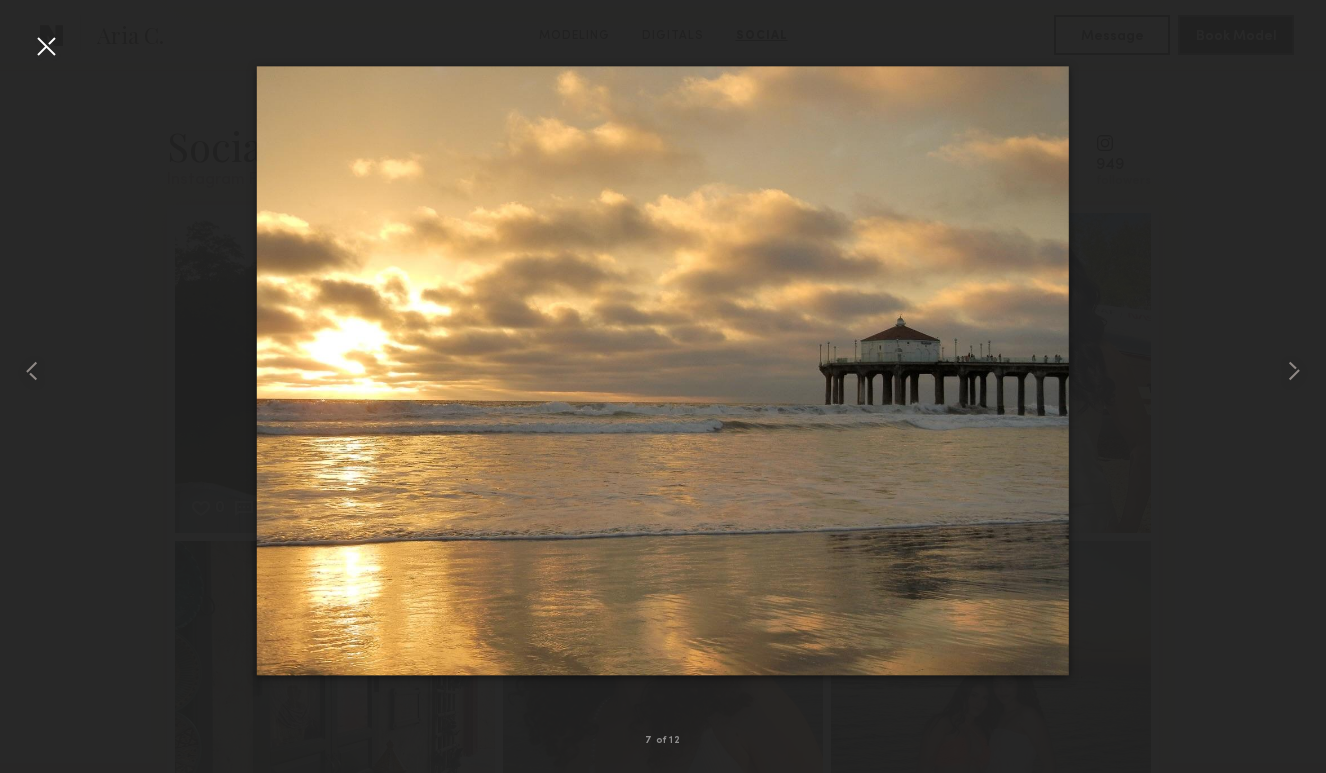 click at bounding box center [46, 46] 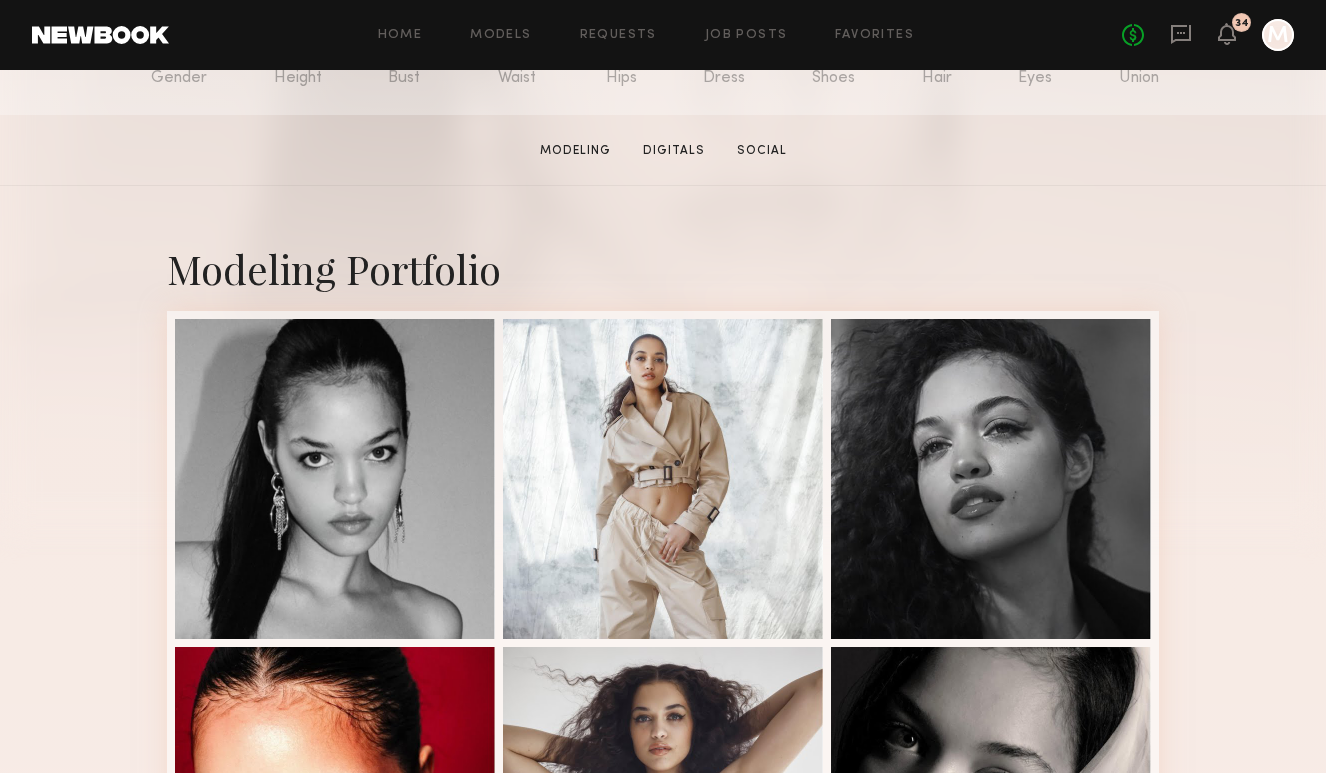 scroll, scrollTop: 276, scrollLeft: 0, axis: vertical 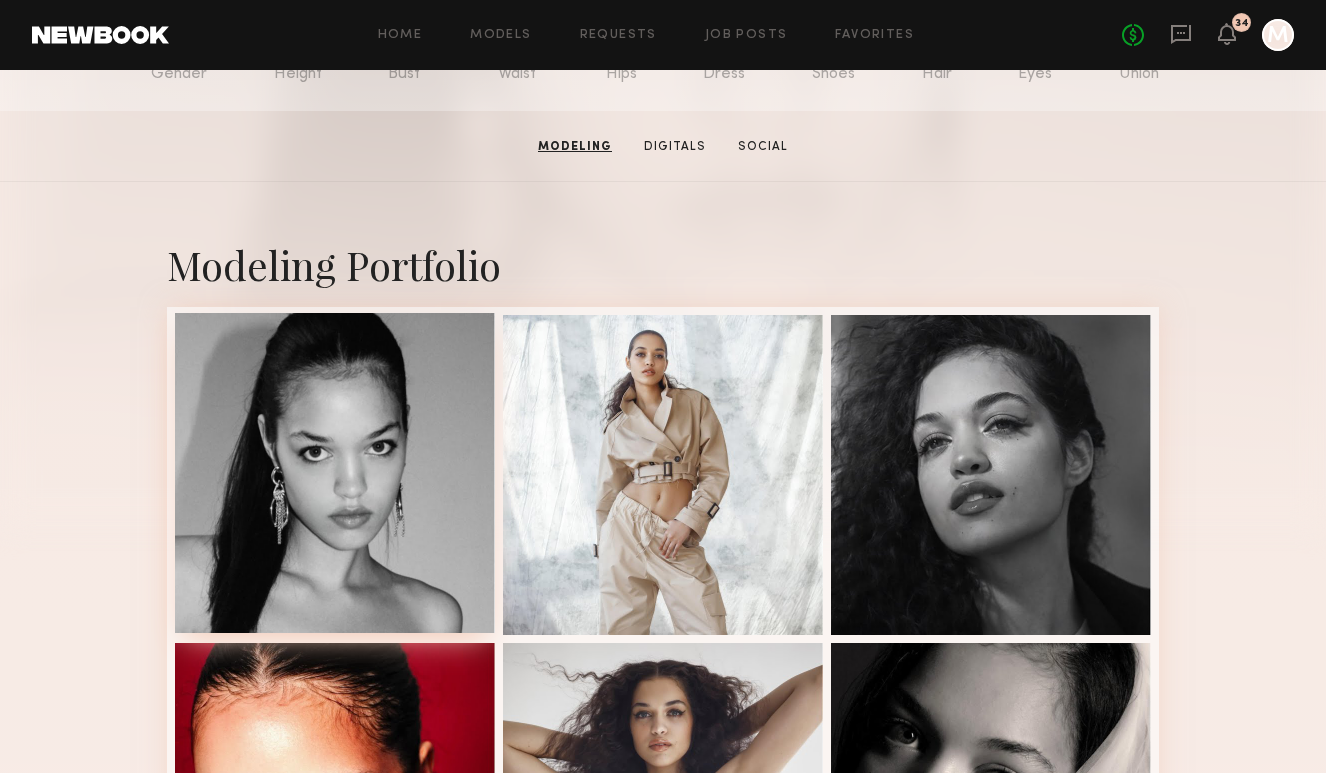 click at bounding box center [335, 473] 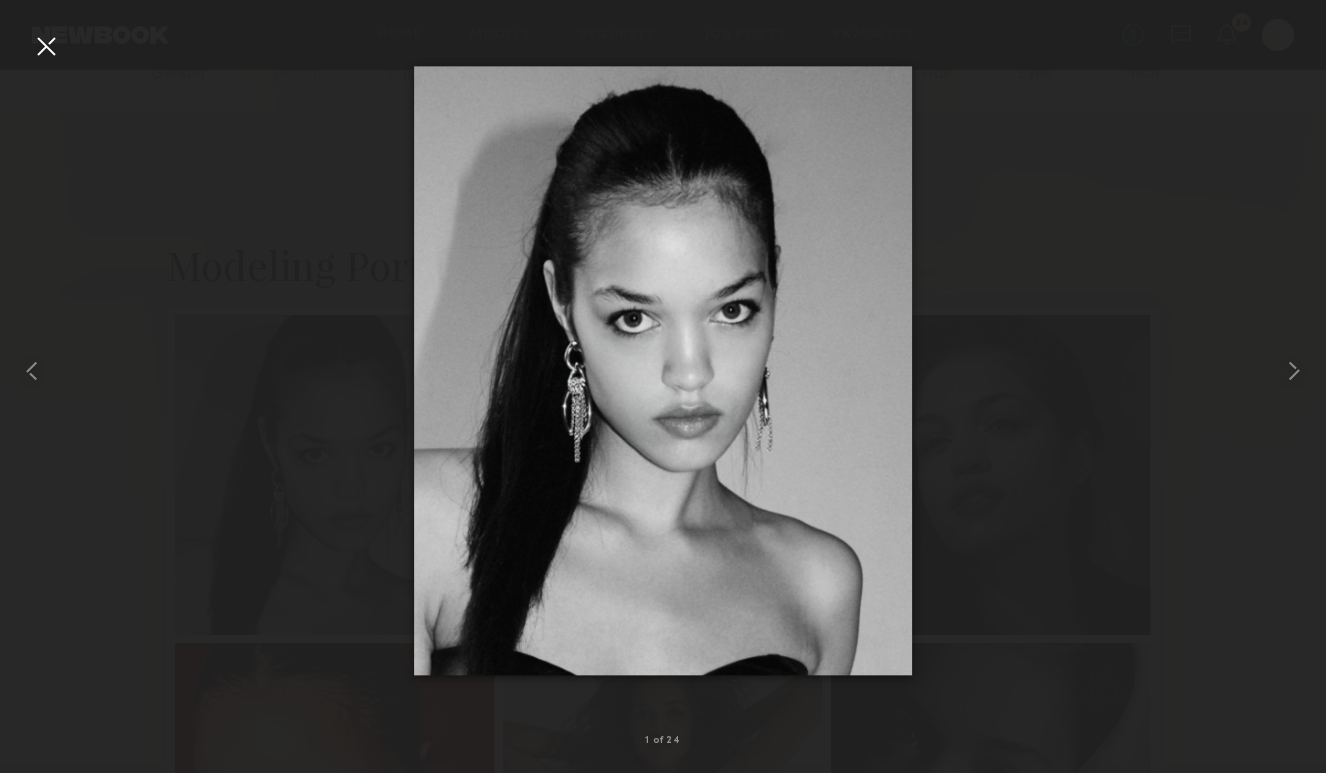 click at bounding box center (46, 46) 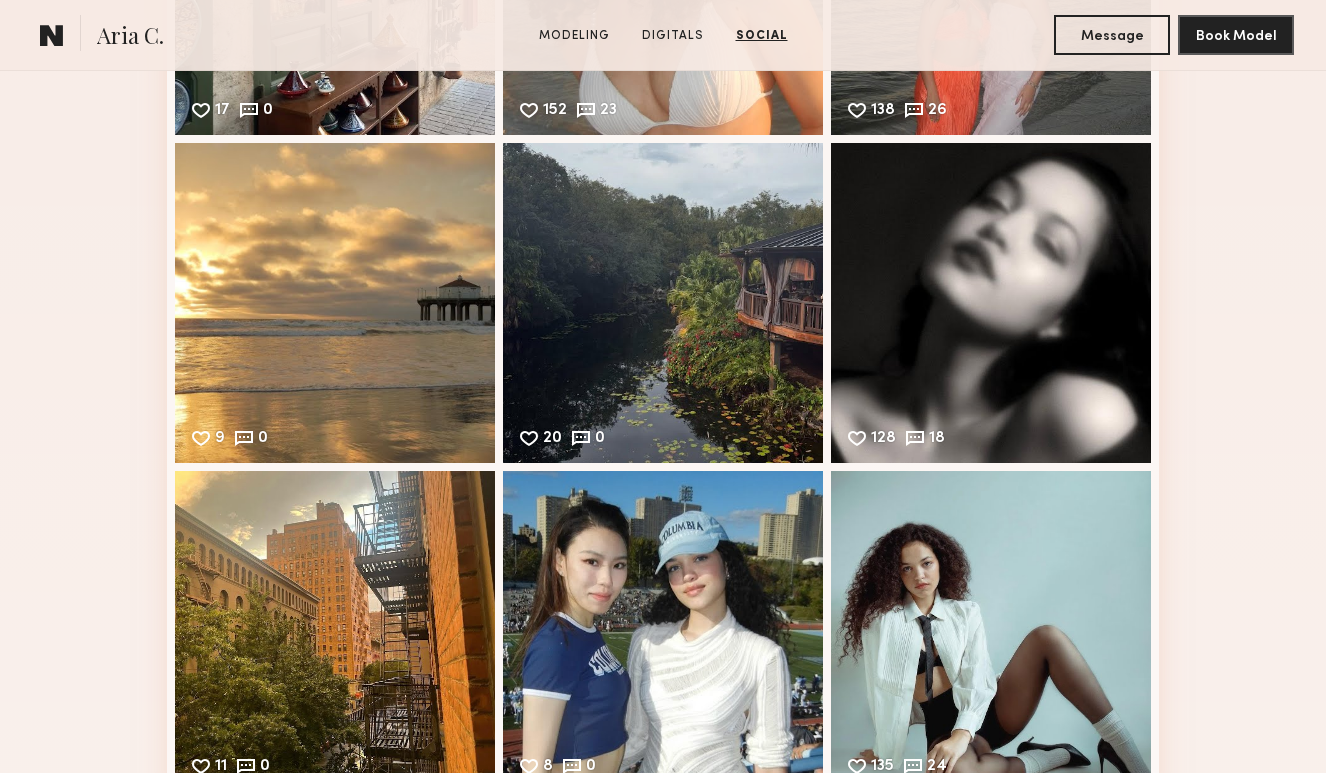 scroll, scrollTop: 4863, scrollLeft: 0, axis: vertical 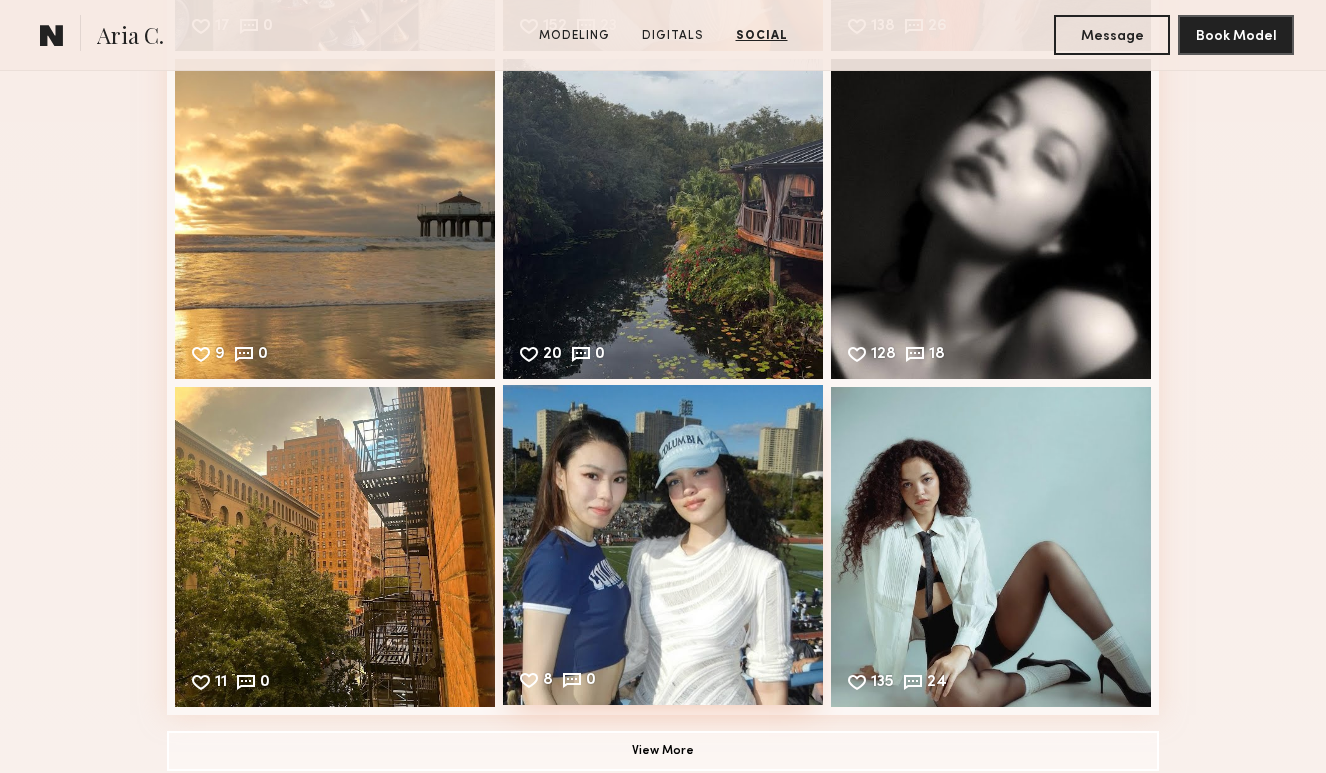click on "8 0  Likes & comments displayed  to show model’s engagement" at bounding box center [663, 545] 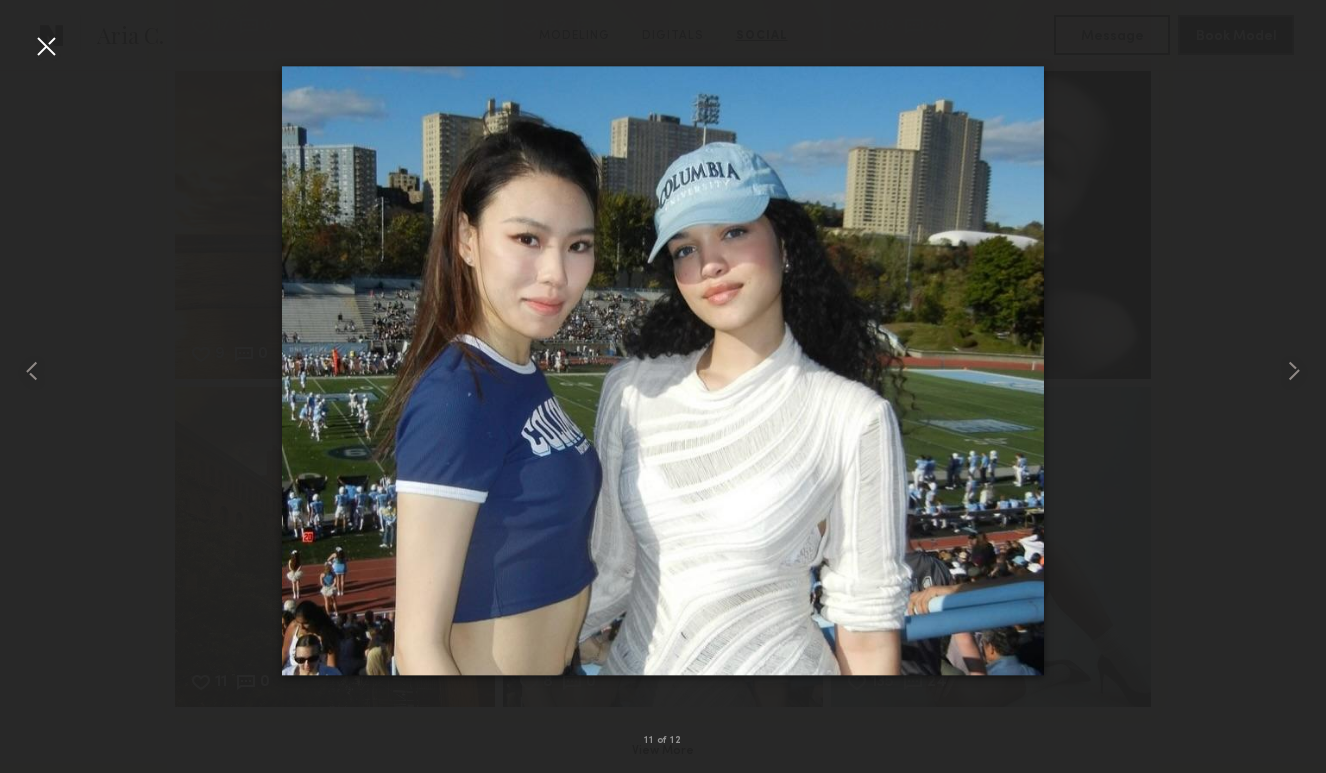 click at bounding box center (46, 46) 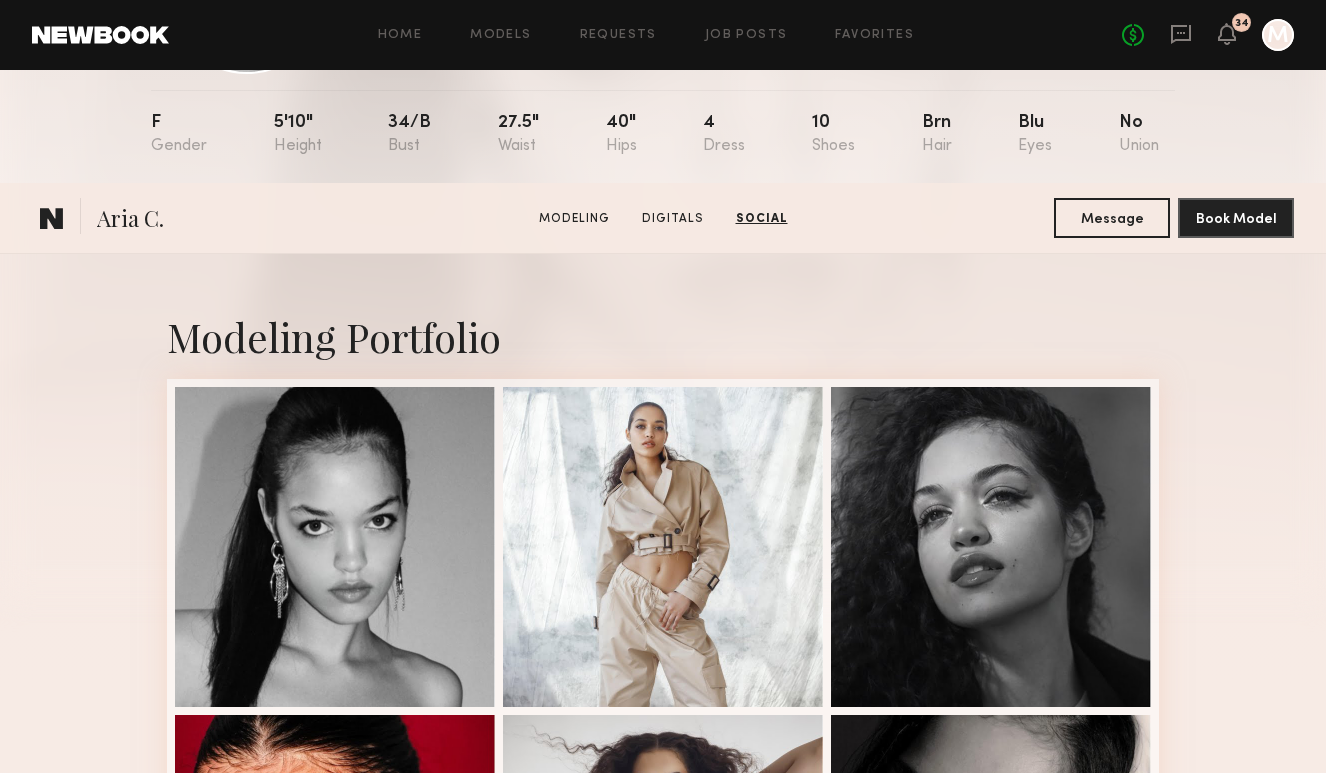scroll, scrollTop: 0, scrollLeft: 0, axis: both 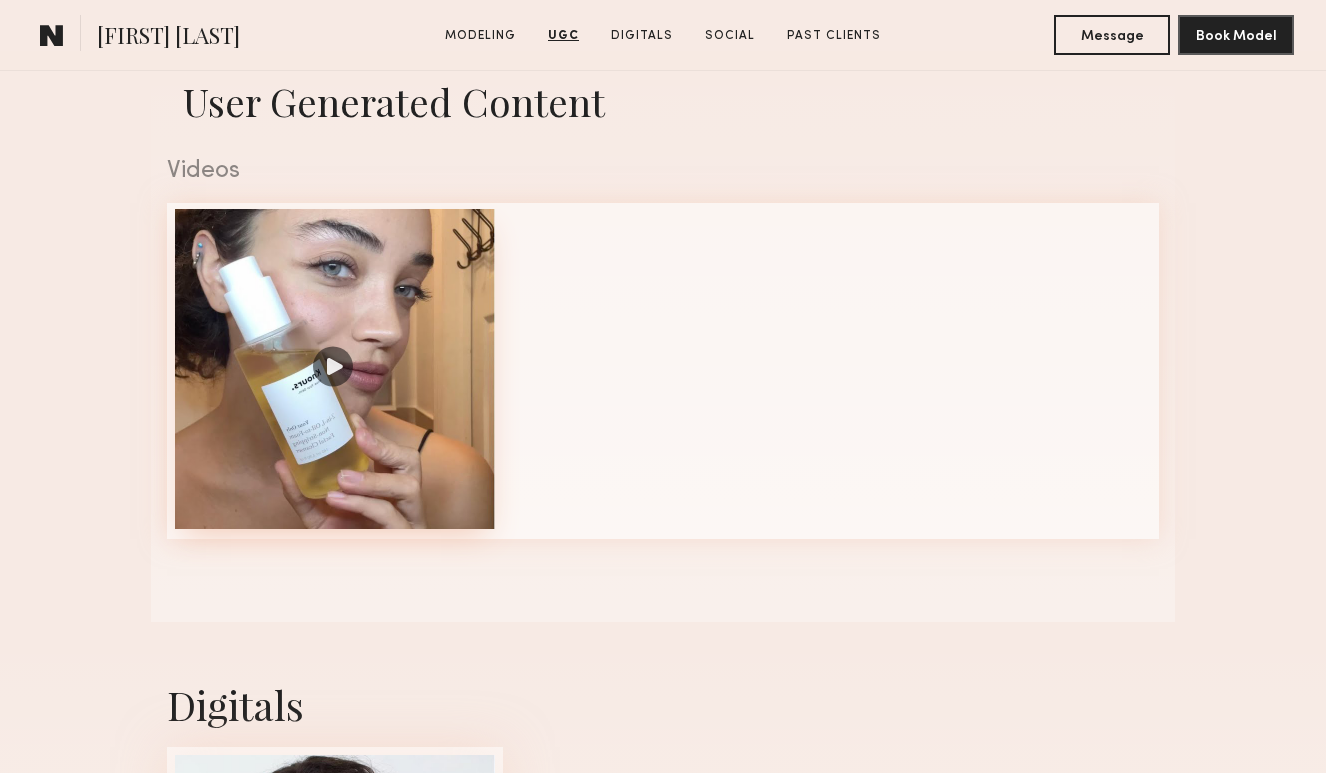 click at bounding box center (335, 369) 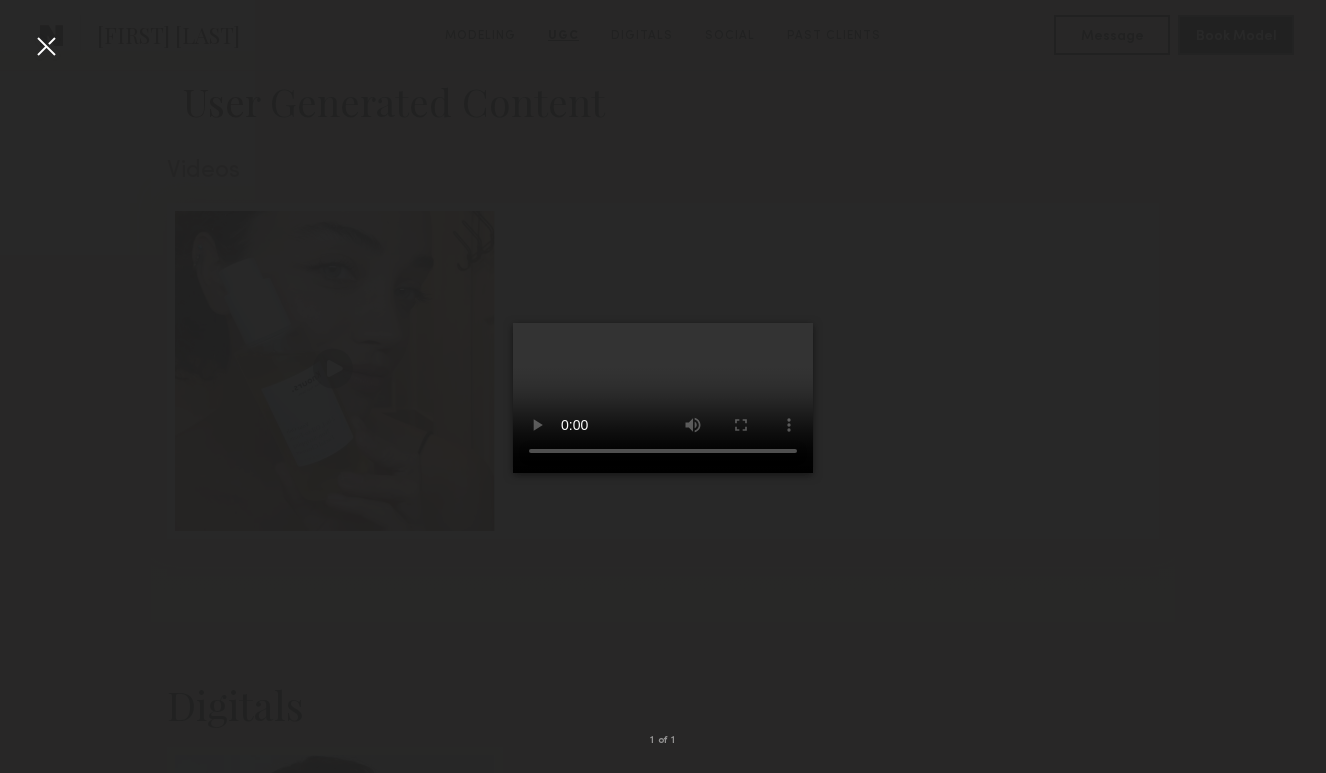 click at bounding box center [46, 46] 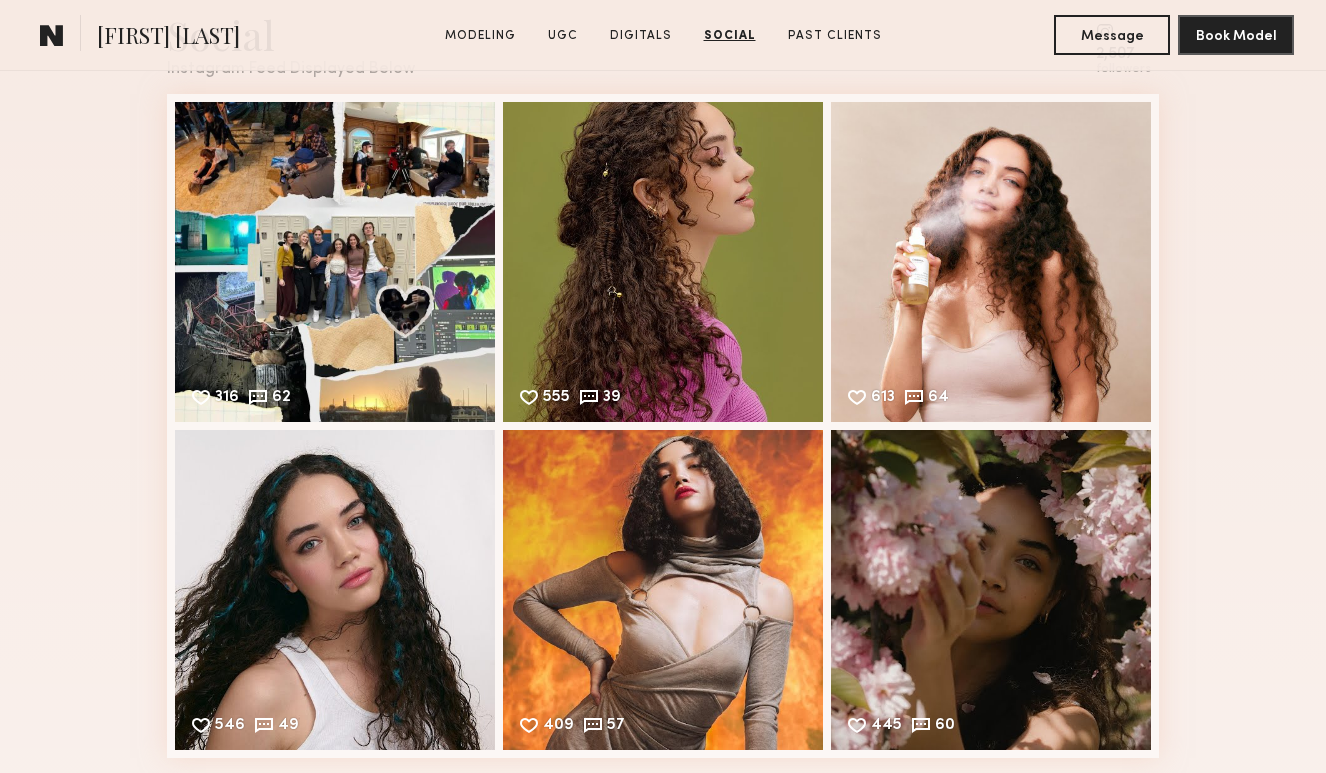 scroll, scrollTop: 3153, scrollLeft: 0, axis: vertical 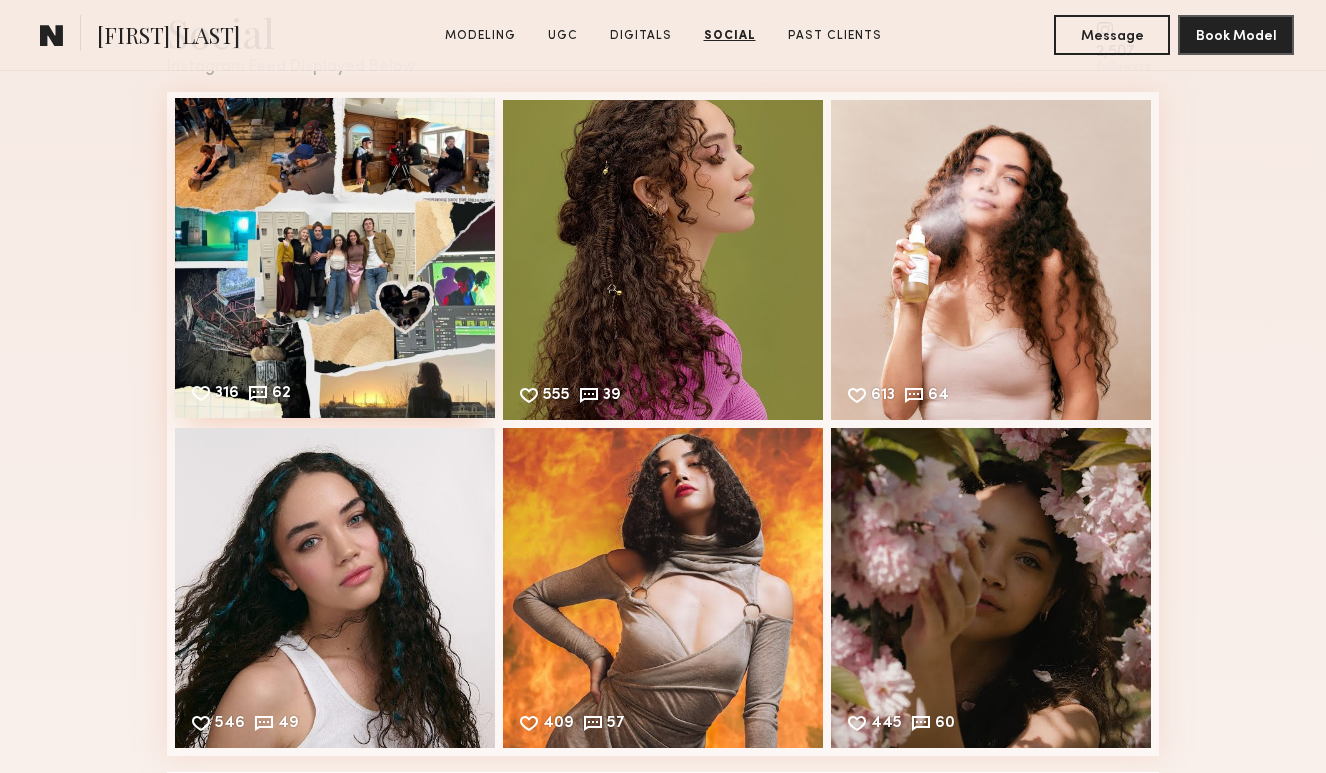 click on "316 62  Likes & comments displayed  to show model’s engagement" at bounding box center [335, 258] 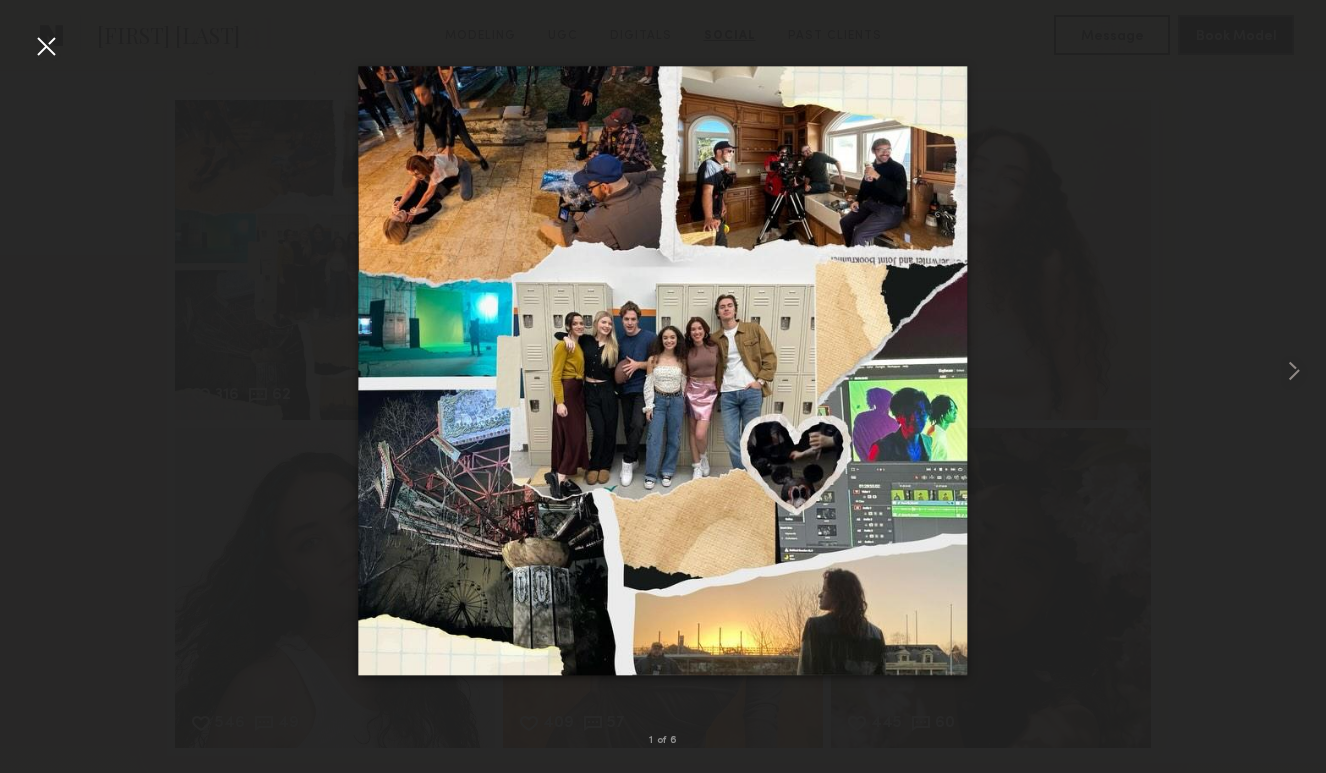 click at bounding box center [46, 46] 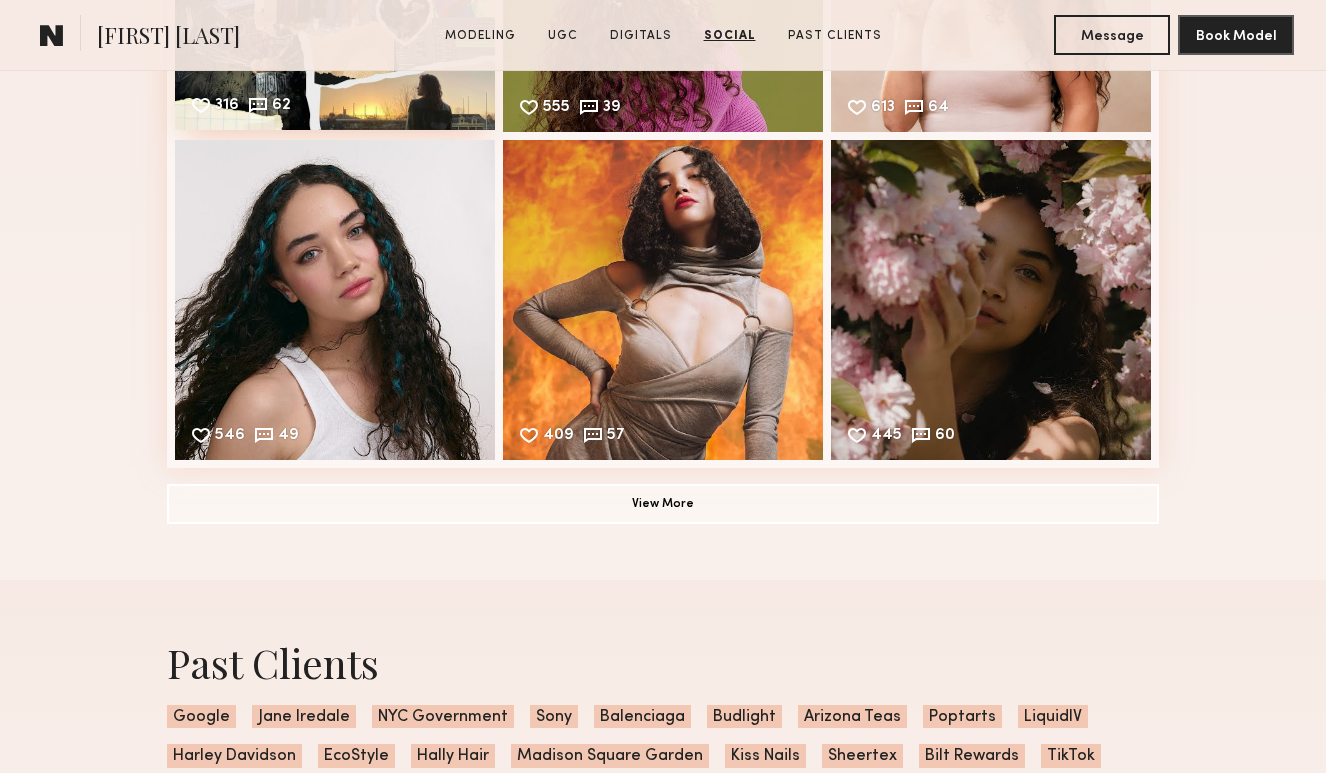 scroll, scrollTop: 3445, scrollLeft: 0, axis: vertical 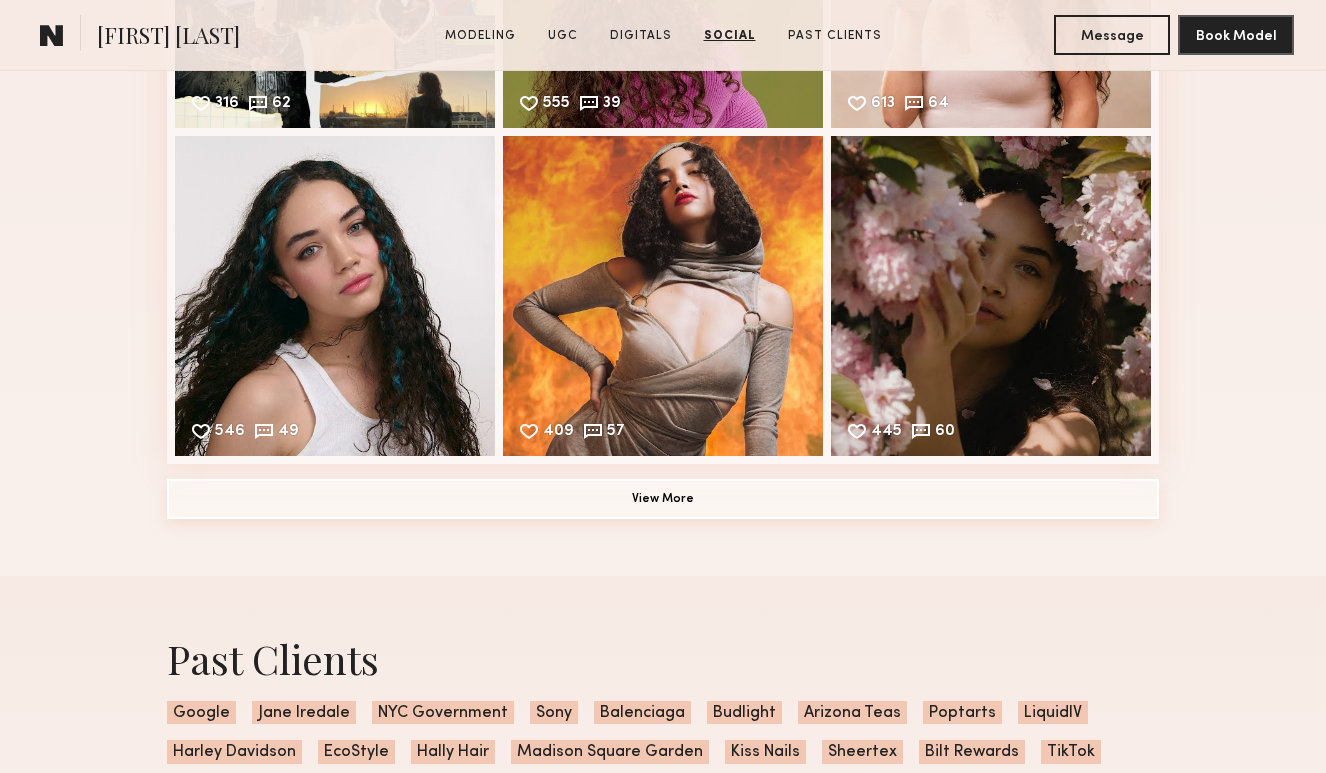click on "View More" 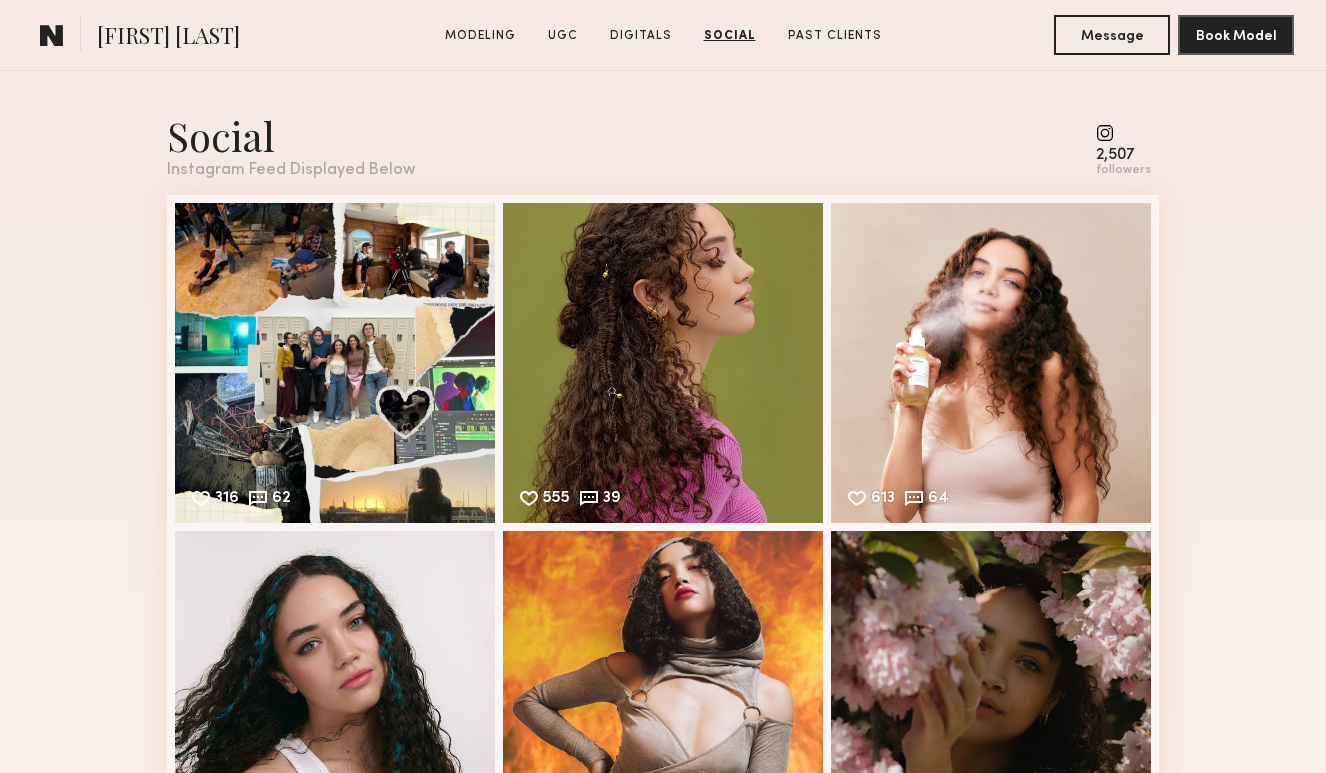 scroll, scrollTop: 3052, scrollLeft: 0, axis: vertical 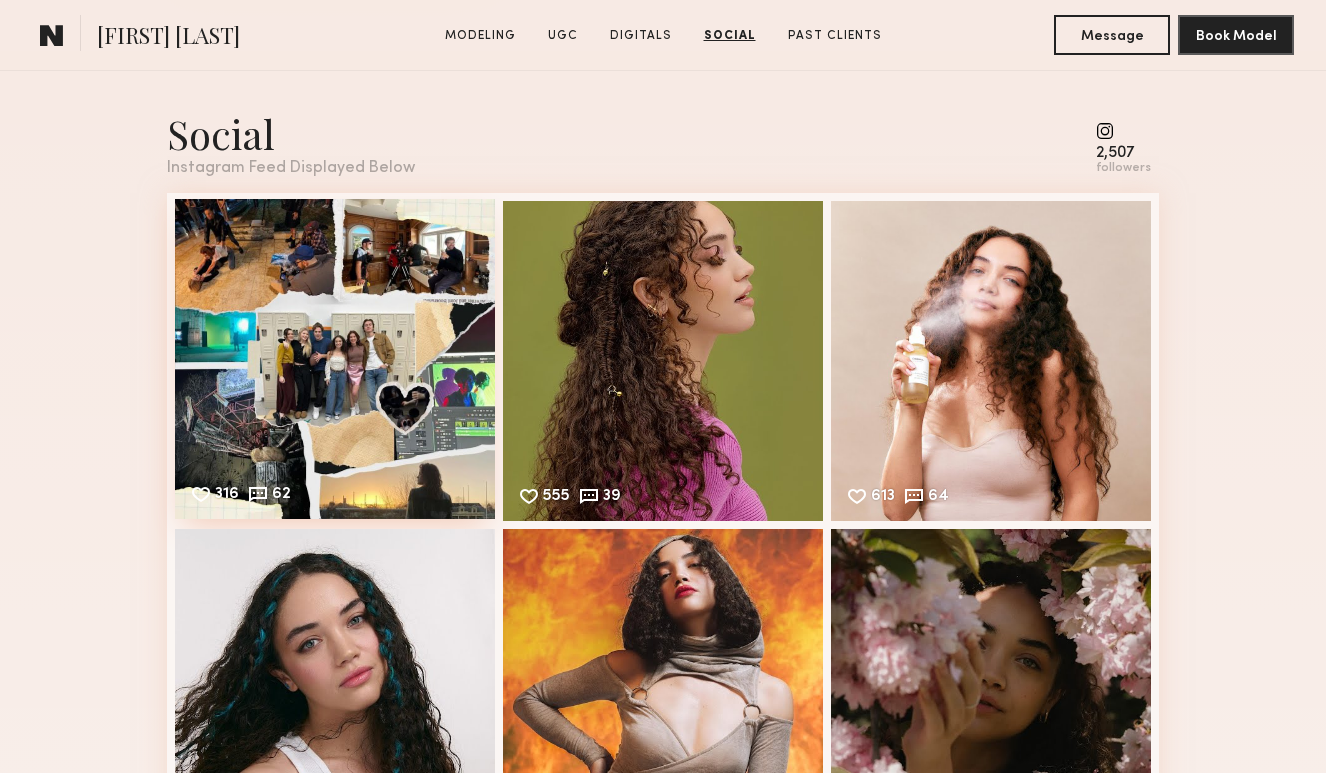 click on "316 62  Likes & comments displayed  to show model’s engagement" at bounding box center [335, 359] 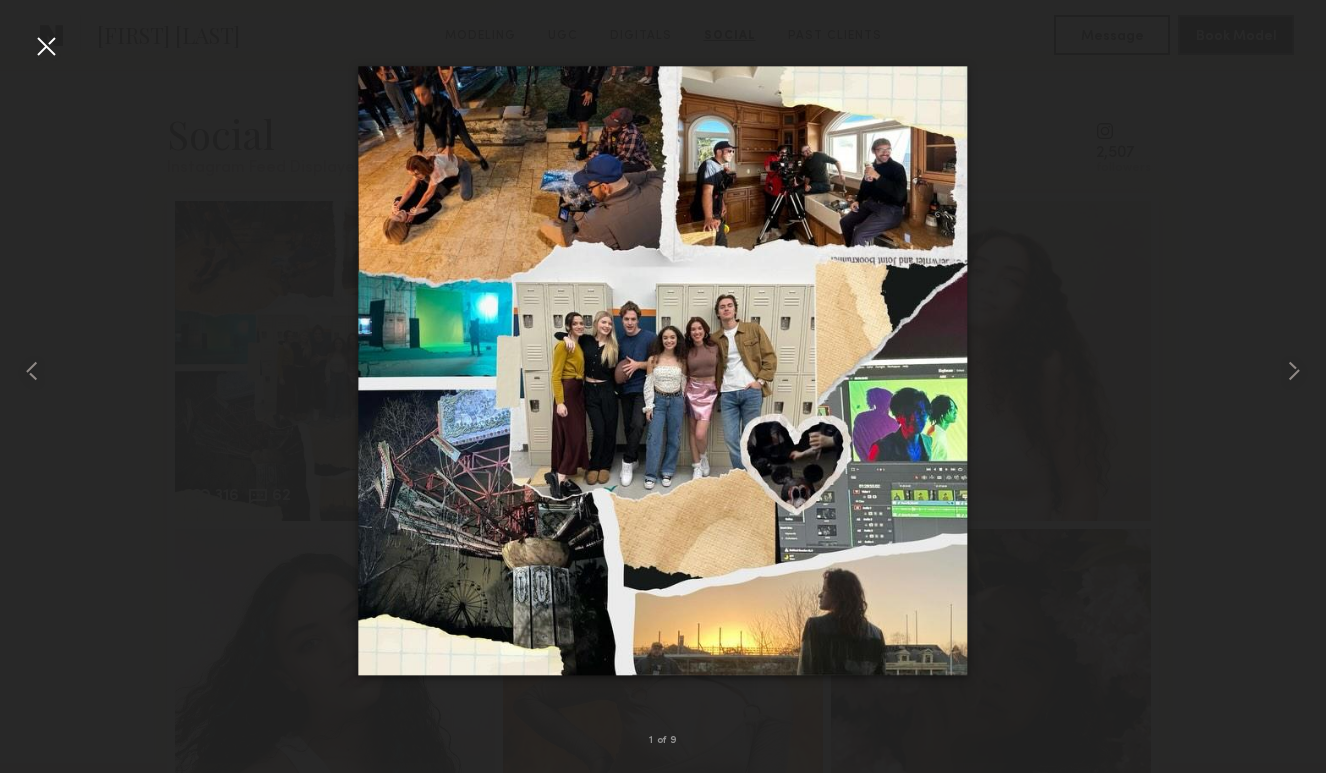 click at bounding box center (46, 46) 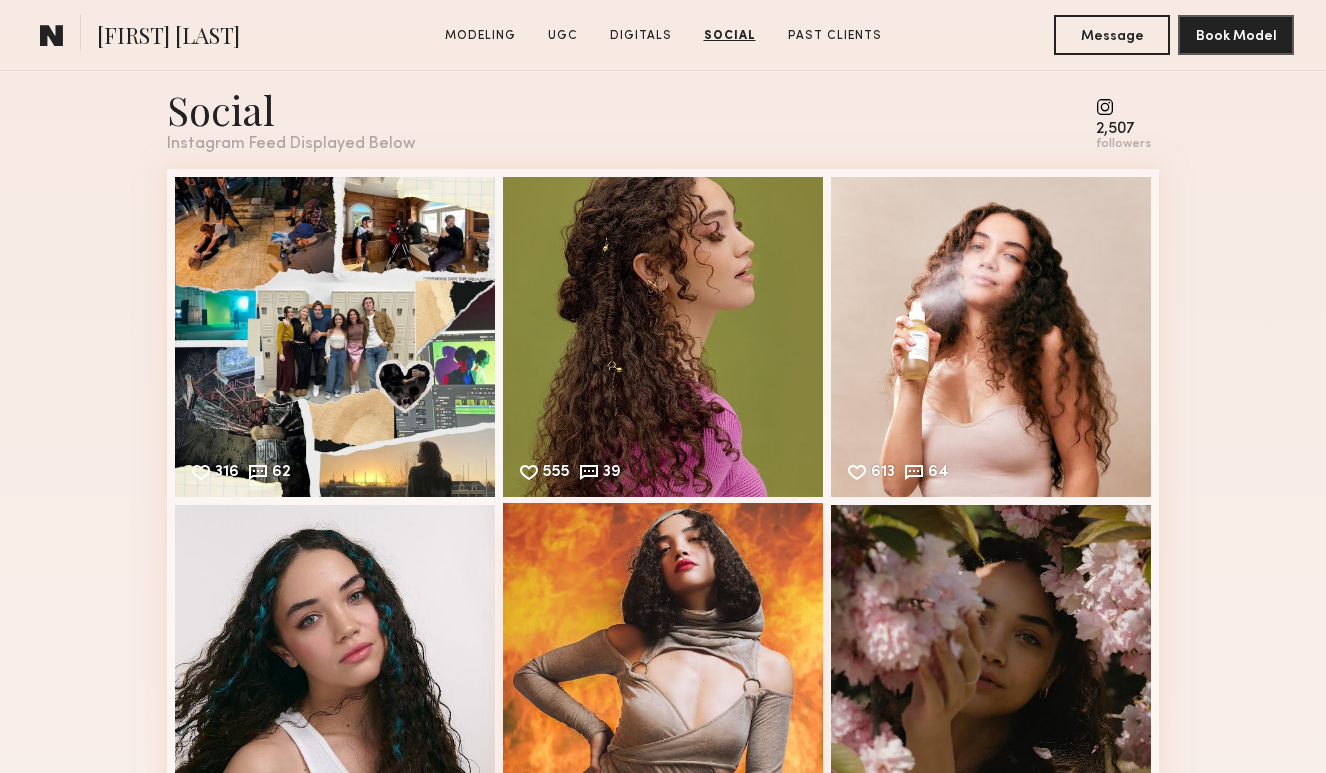 scroll, scrollTop: 3039, scrollLeft: 0, axis: vertical 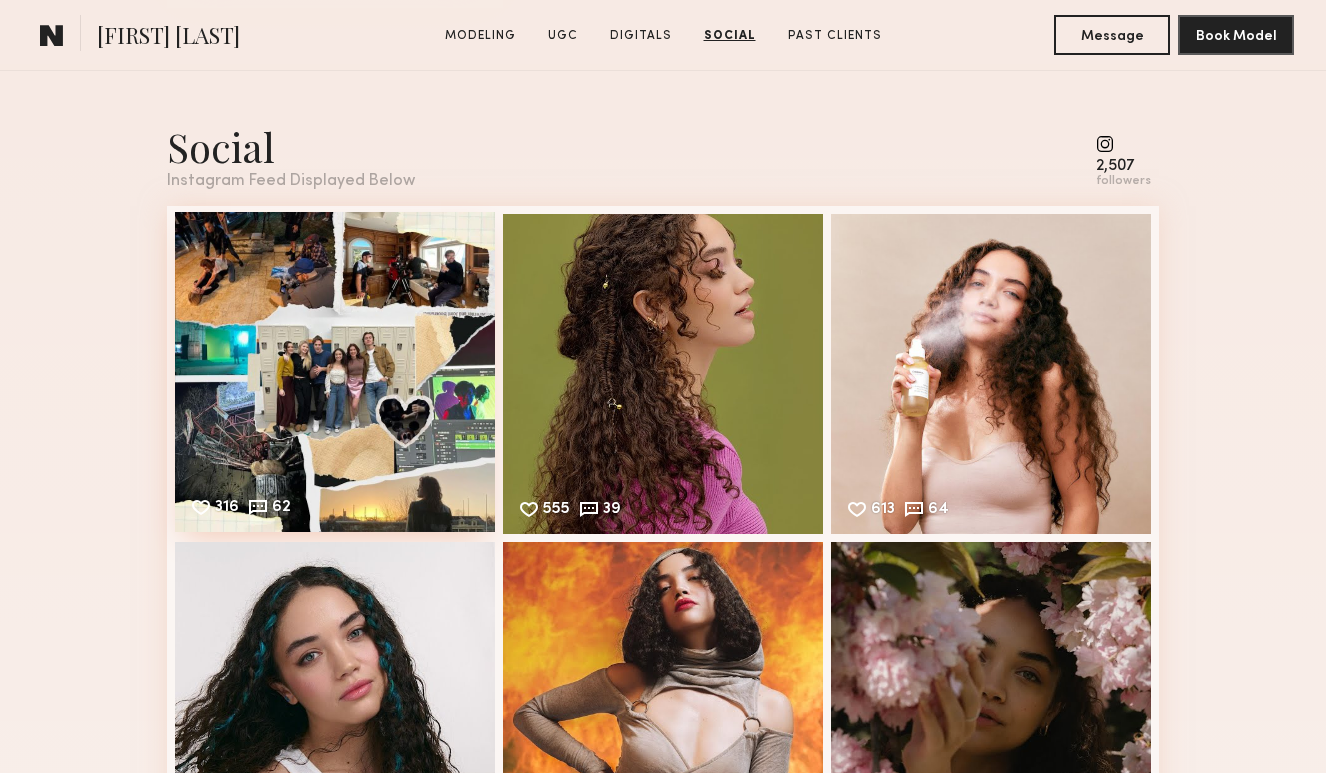 click on "316 62  Likes & comments displayed  to show model’s engagement" at bounding box center [335, 372] 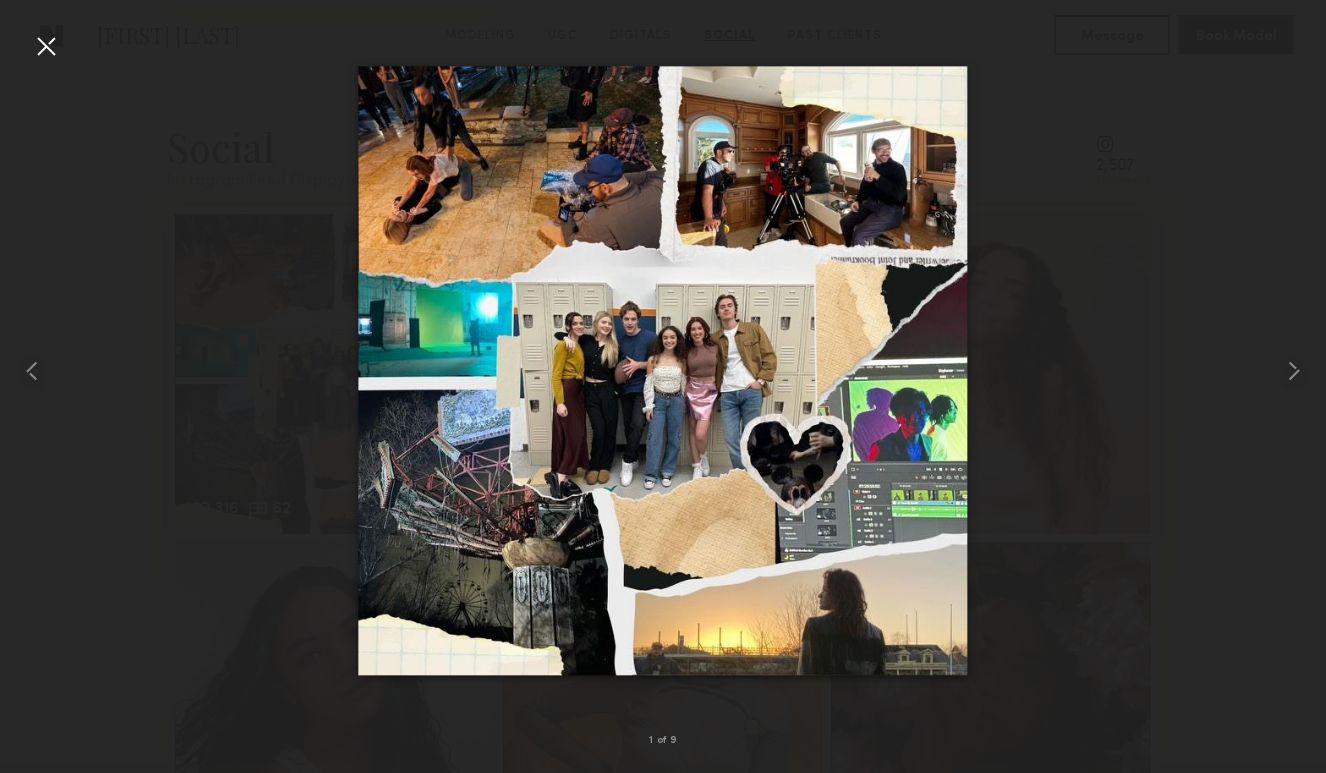 click at bounding box center [46, 46] 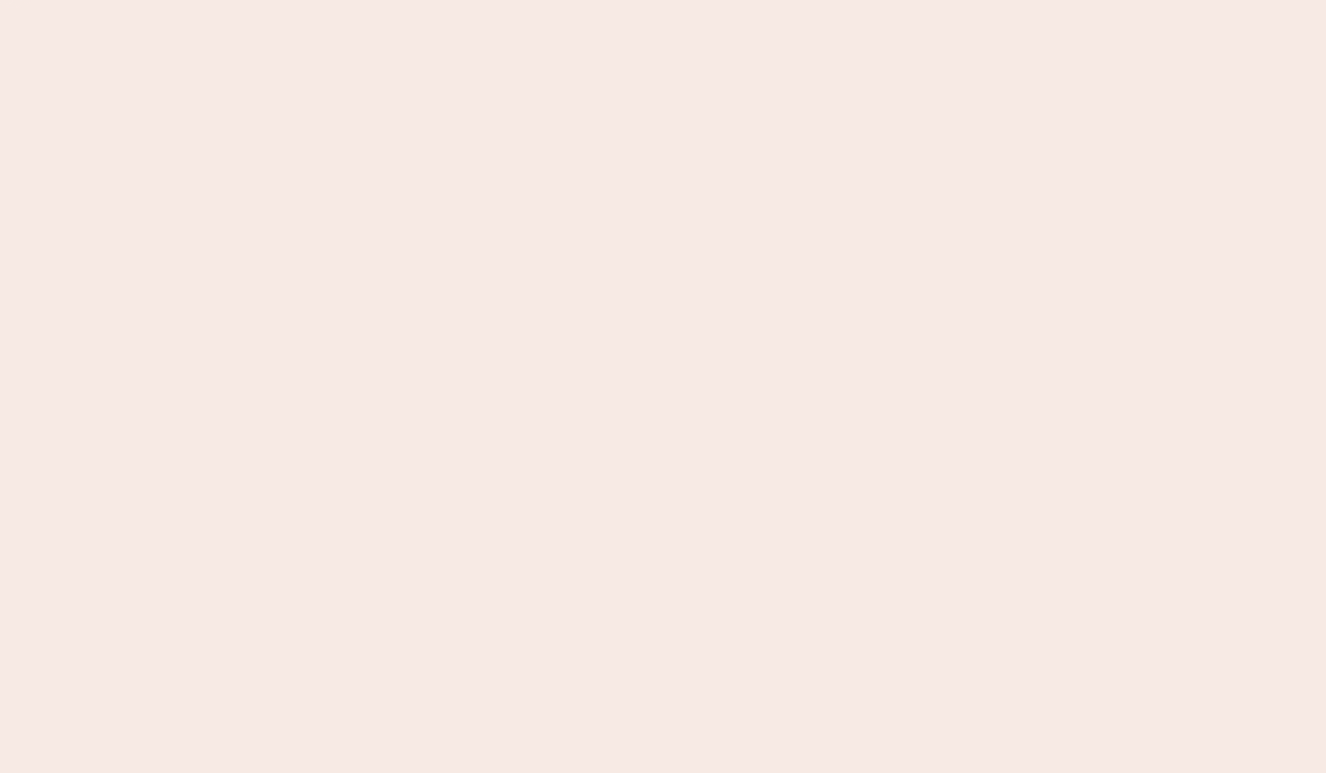 scroll, scrollTop: 0, scrollLeft: 0, axis: both 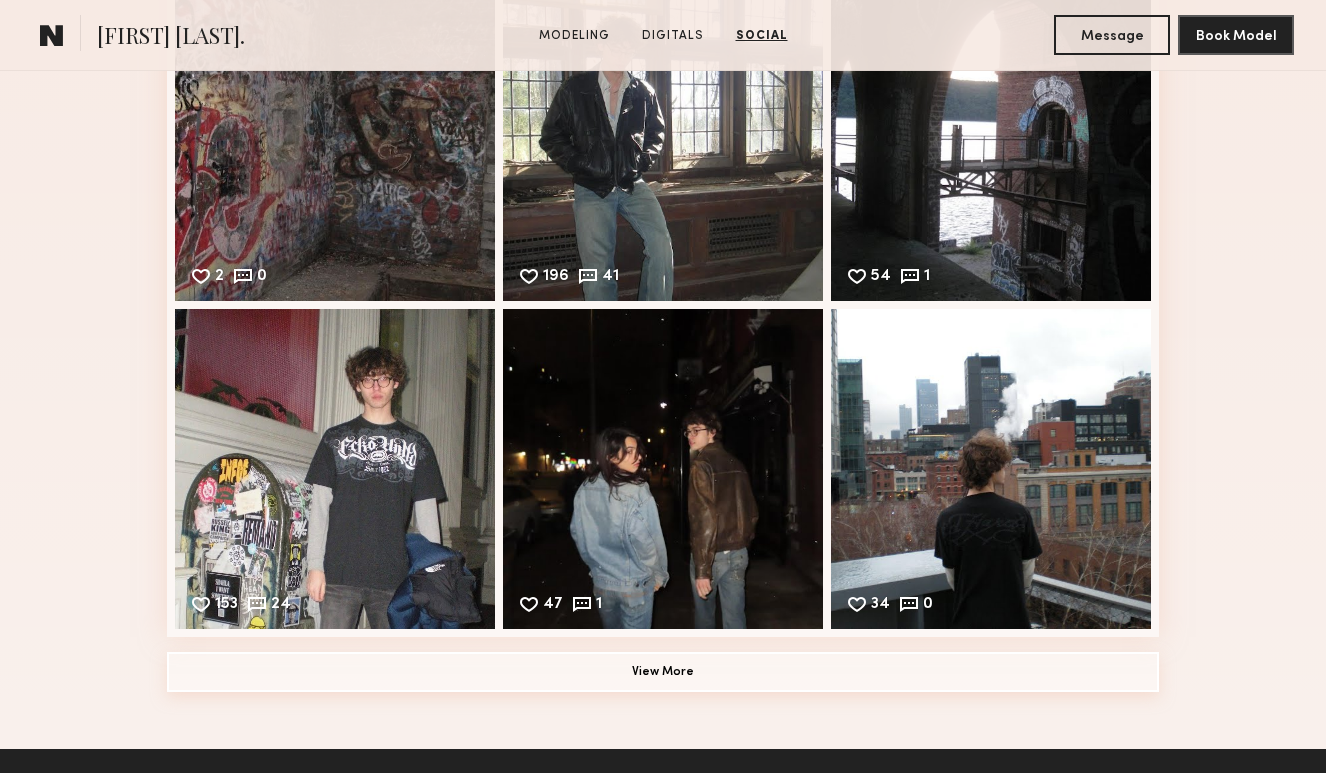 click on "View More" 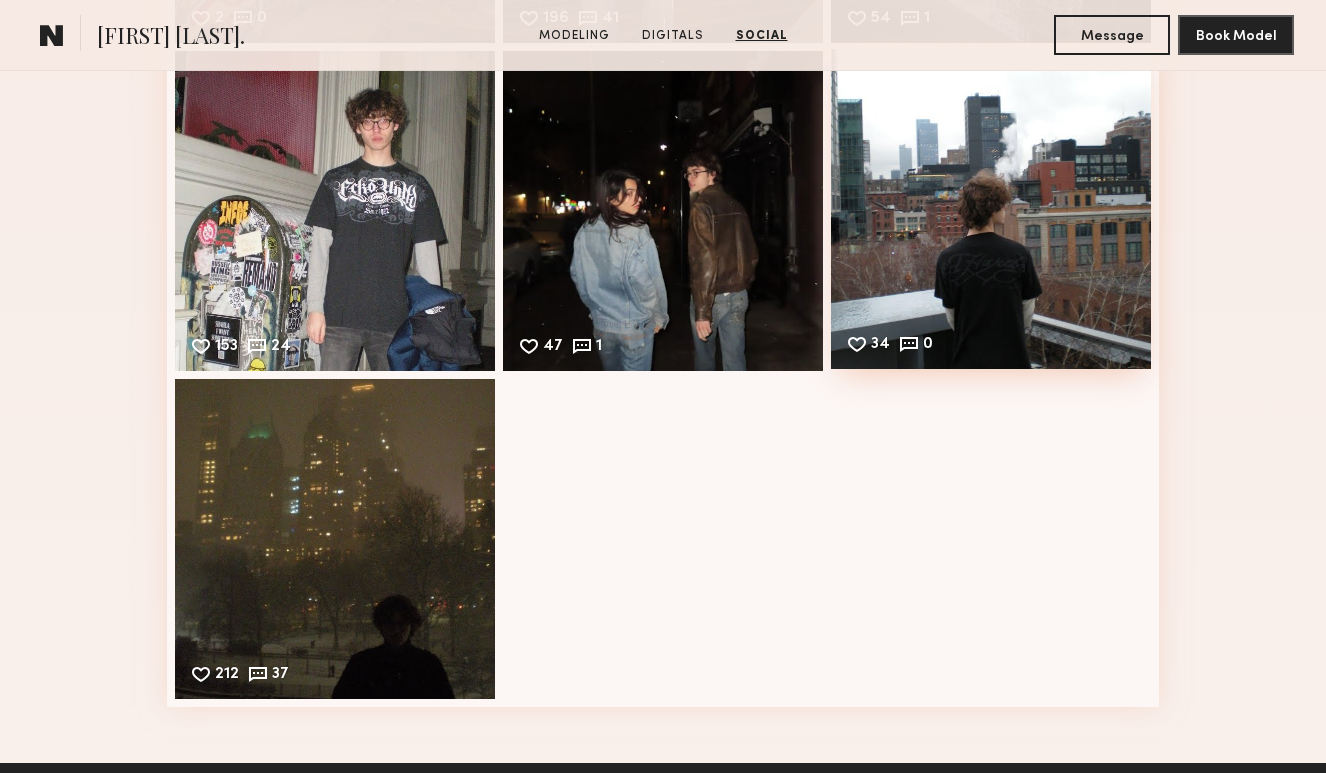 scroll, scrollTop: 2585, scrollLeft: 0, axis: vertical 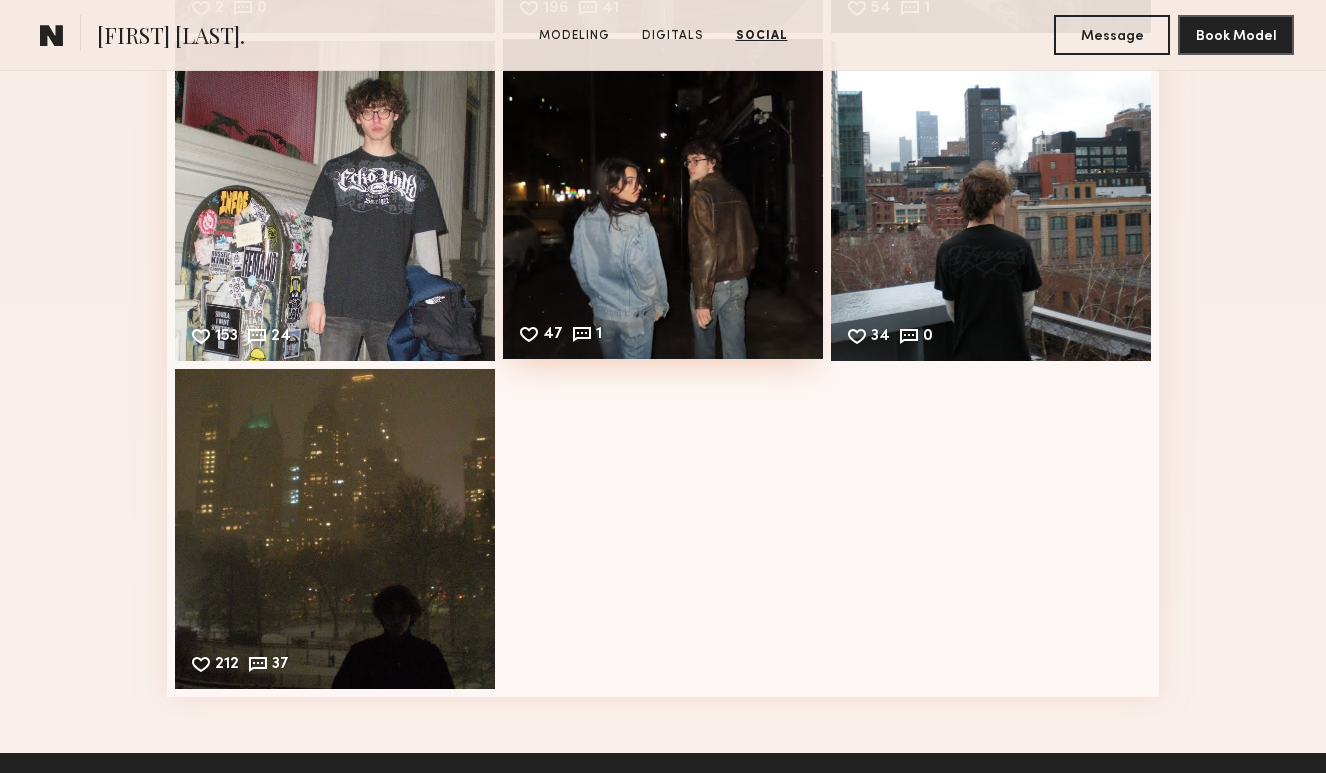 click on "47 1  Likes & comments displayed  to show model’s engagement" at bounding box center [663, 199] 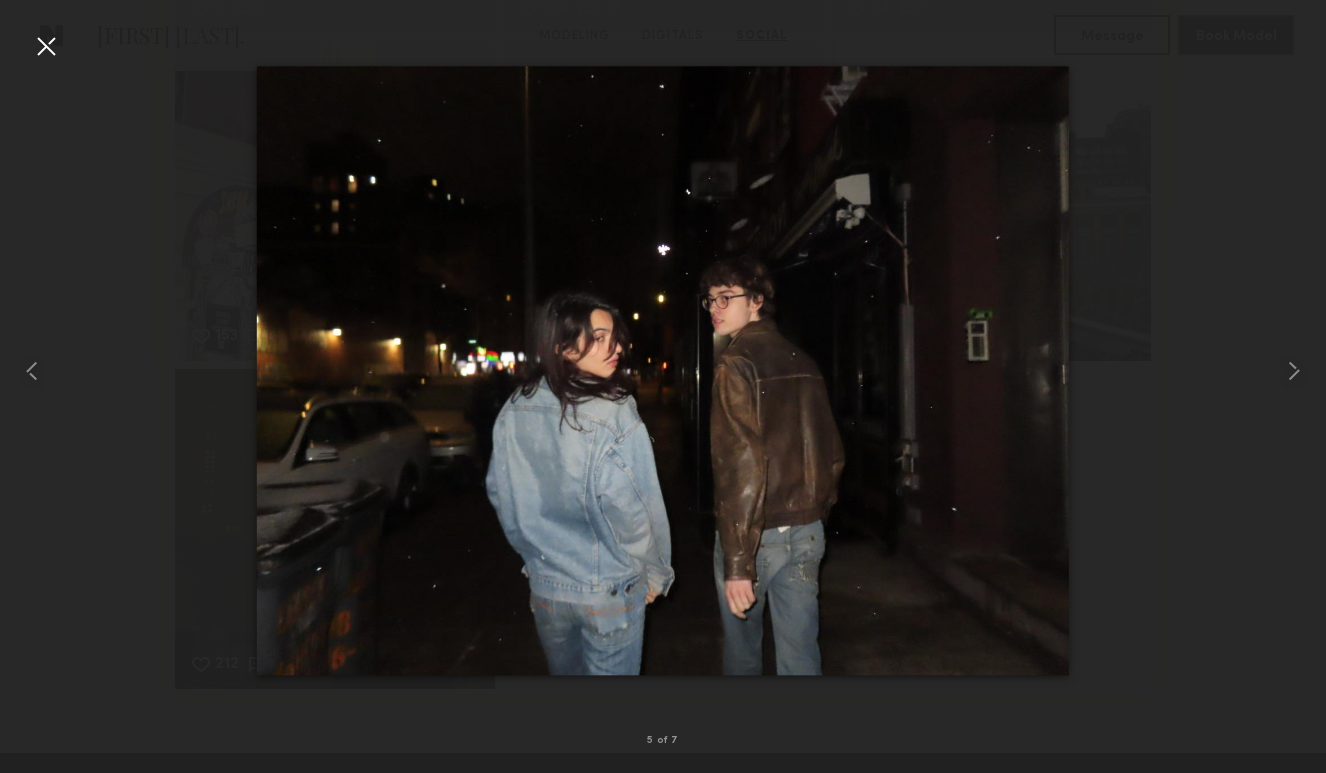 click at bounding box center [46, 46] 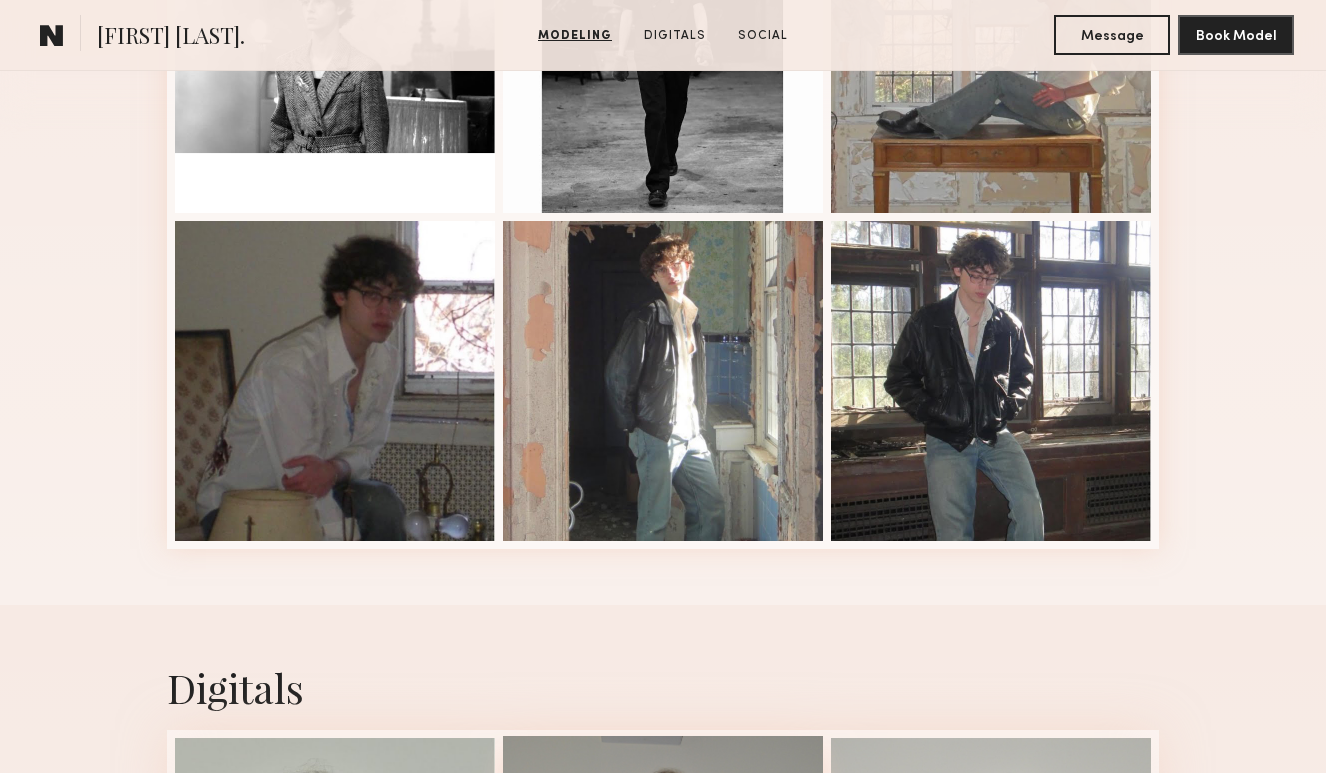 scroll, scrollTop: 690, scrollLeft: 0, axis: vertical 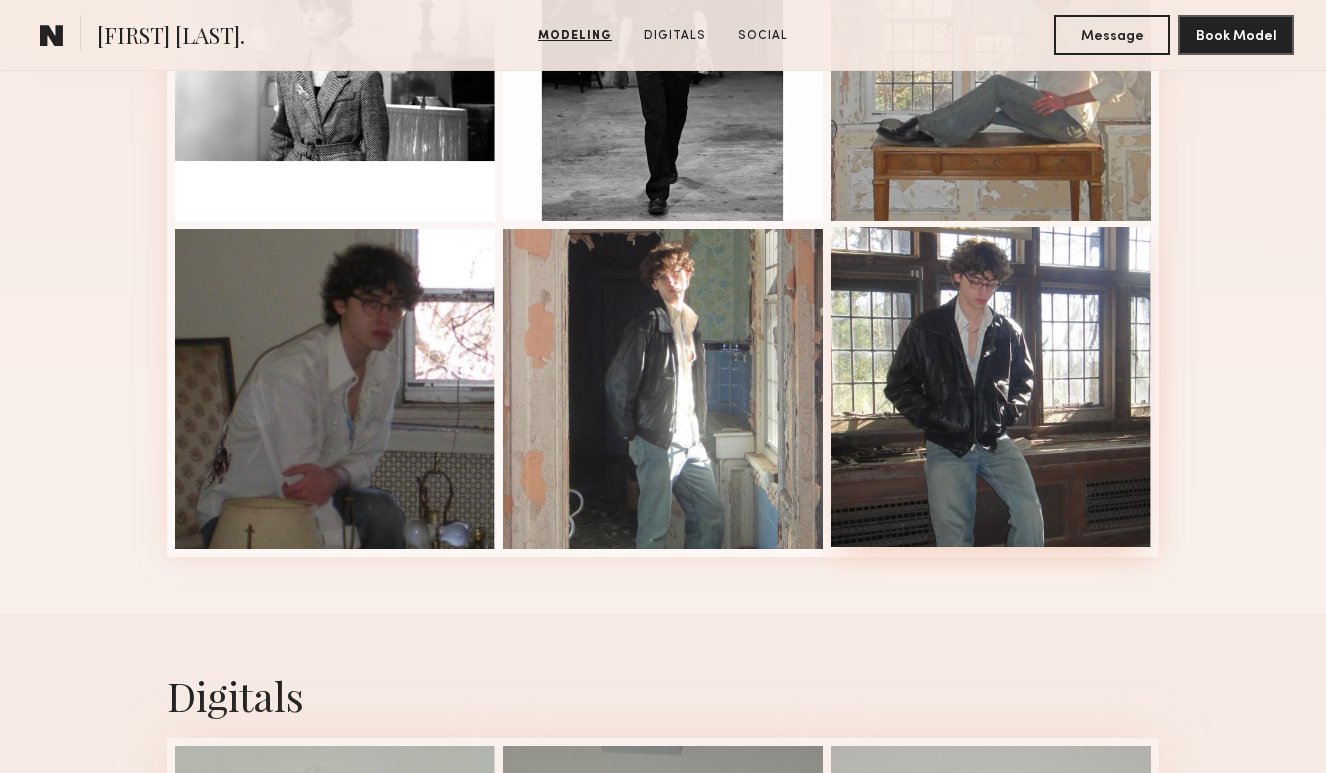 click at bounding box center (991, 387) 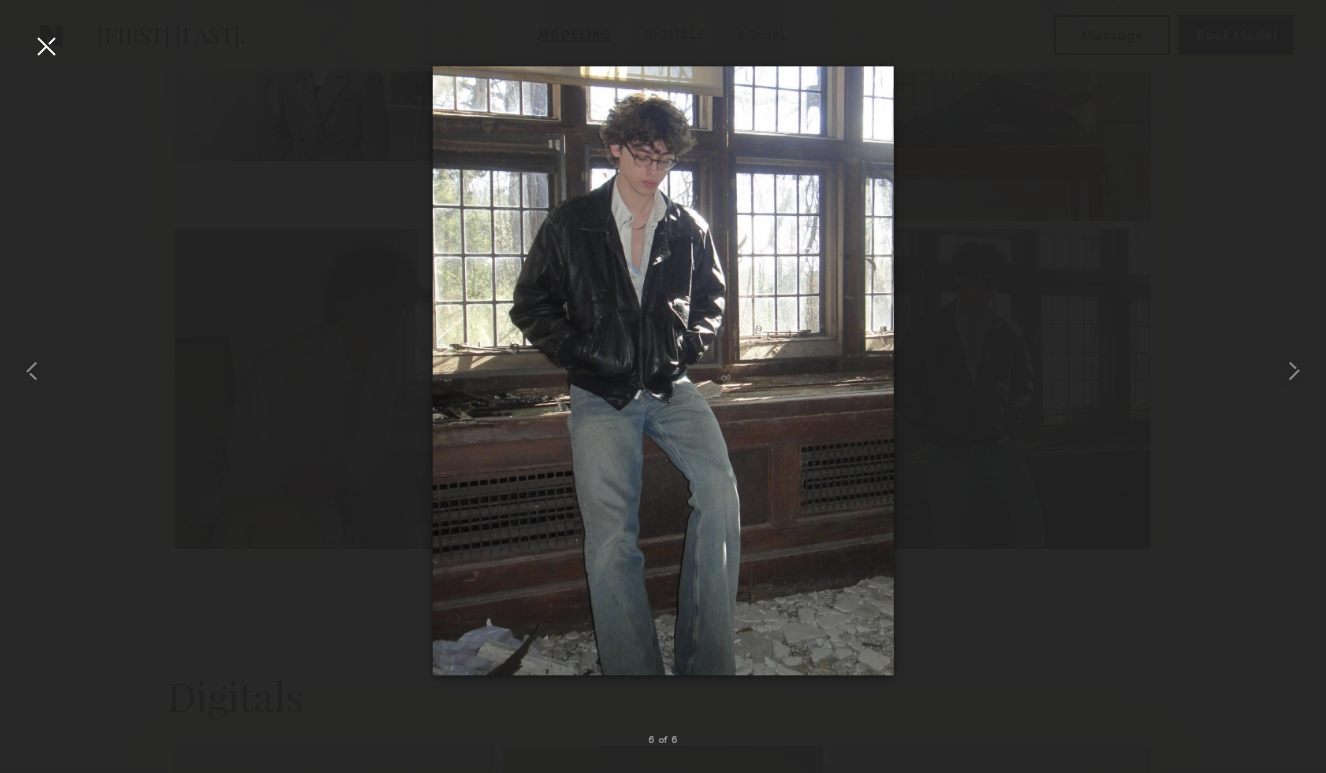 click at bounding box center [46, 46] 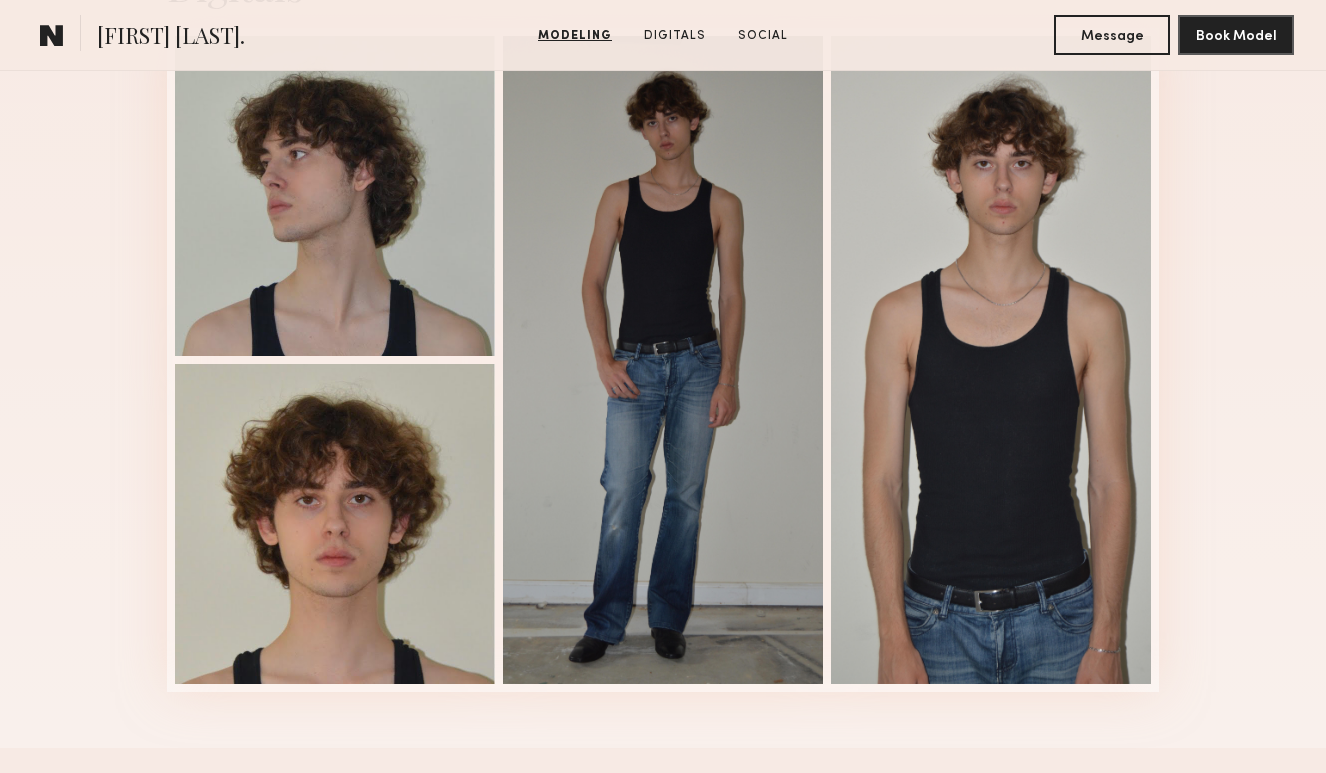 scroll, scrollTop: 1402, scrollLeft: 0, axis: vertical 